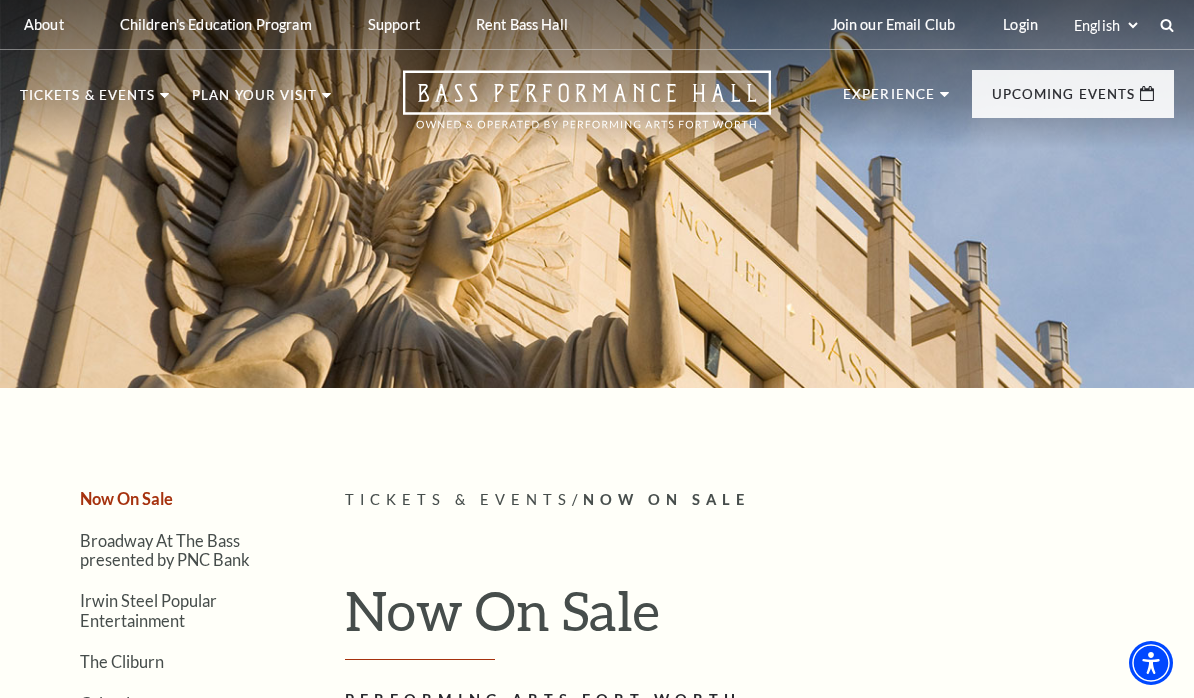 scroll, scrollTop: 0, scrollLeft: 0, axis: both 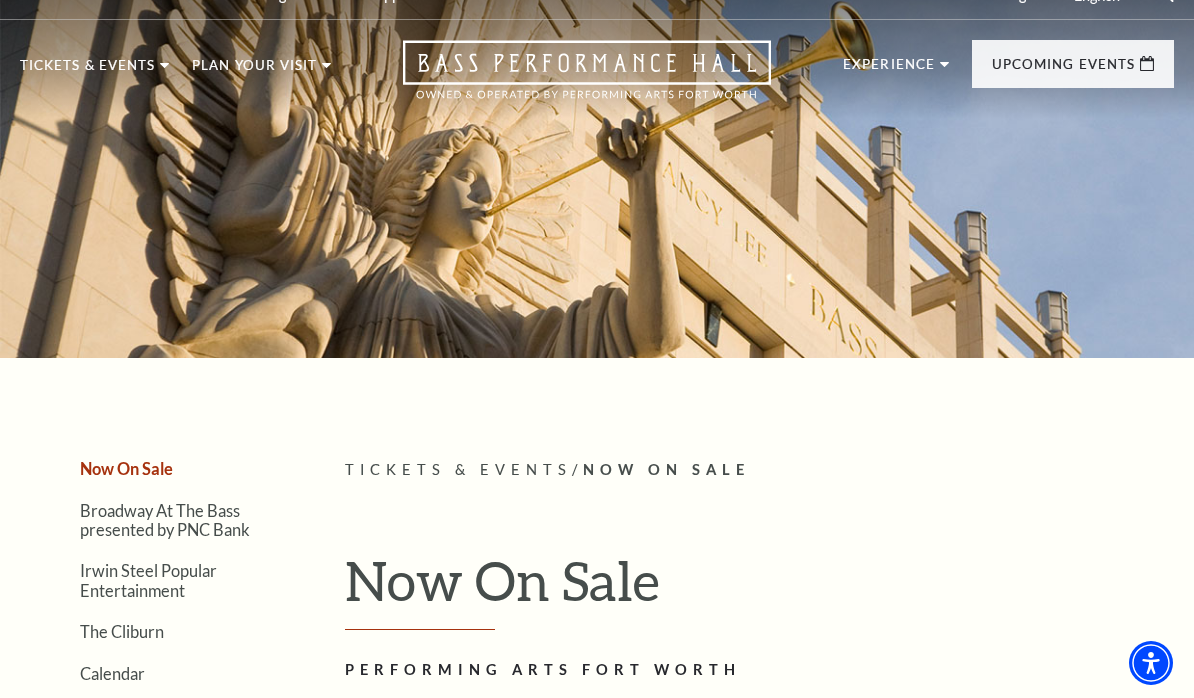 click at bounding box center [597, 153] 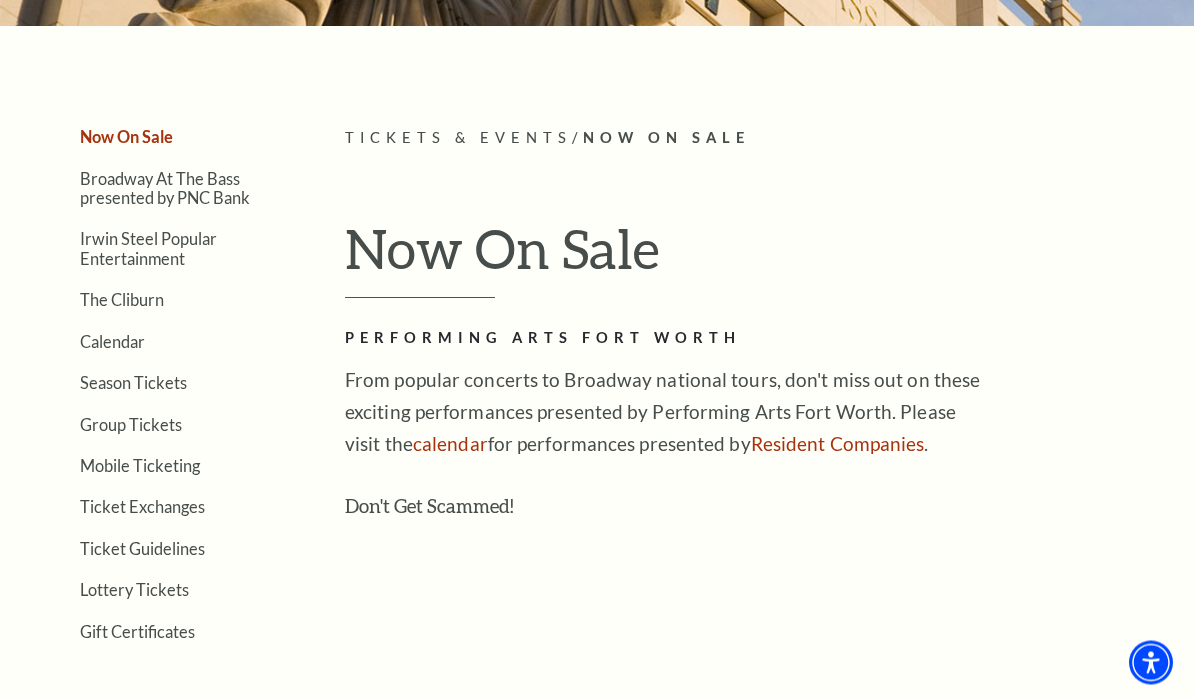 scroll, scrollTop: 335, scrollLeft: 0, axis: vertical 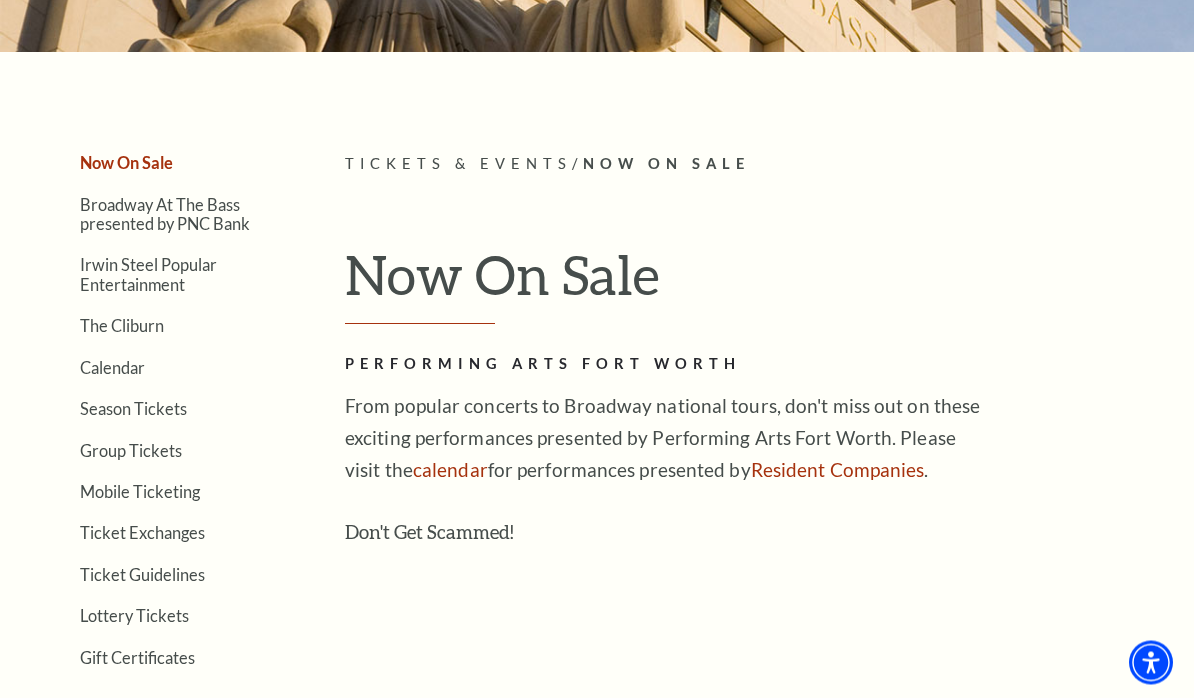 click on "Now On Sale" at bounding box center [666, 164] 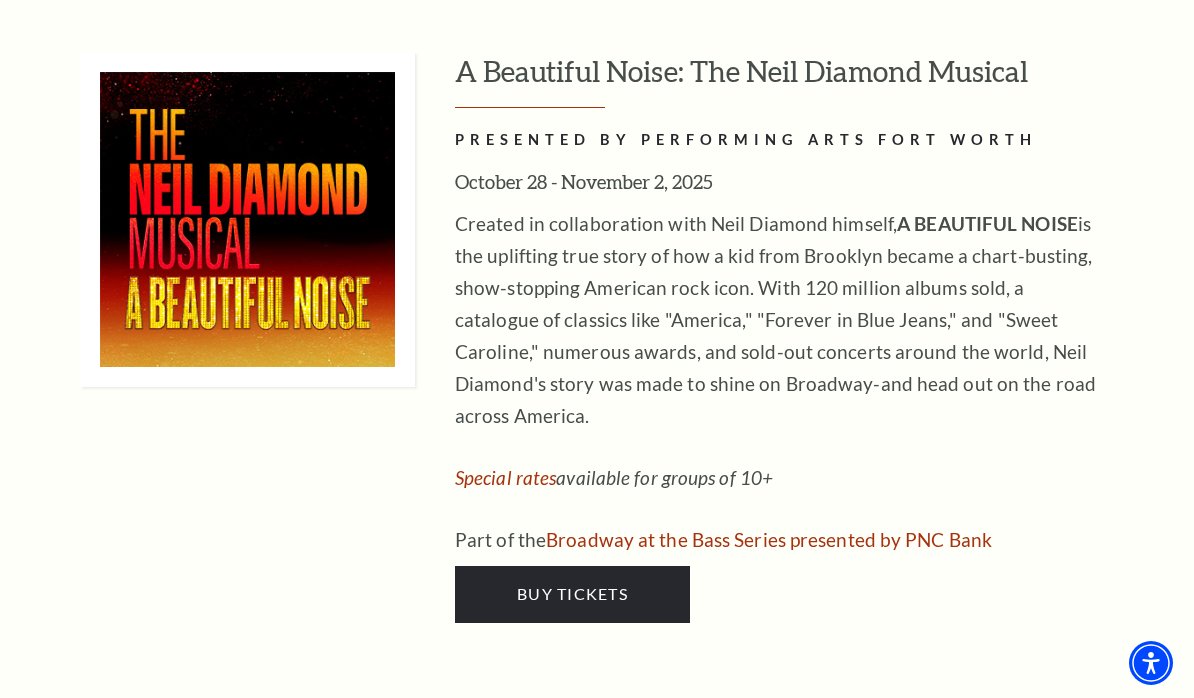 scroll, scrollTop: 5434, scrollLeft: 0, axis: vertical 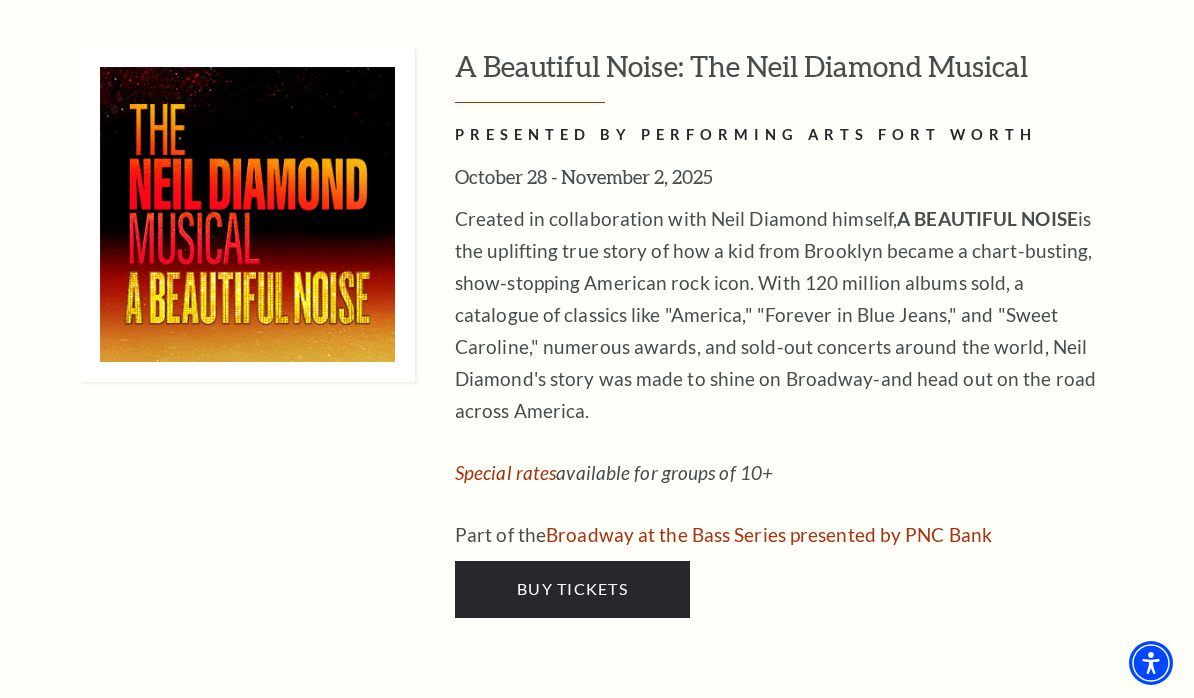 click on "Buy Tickets" at bounding box center [572, 588] 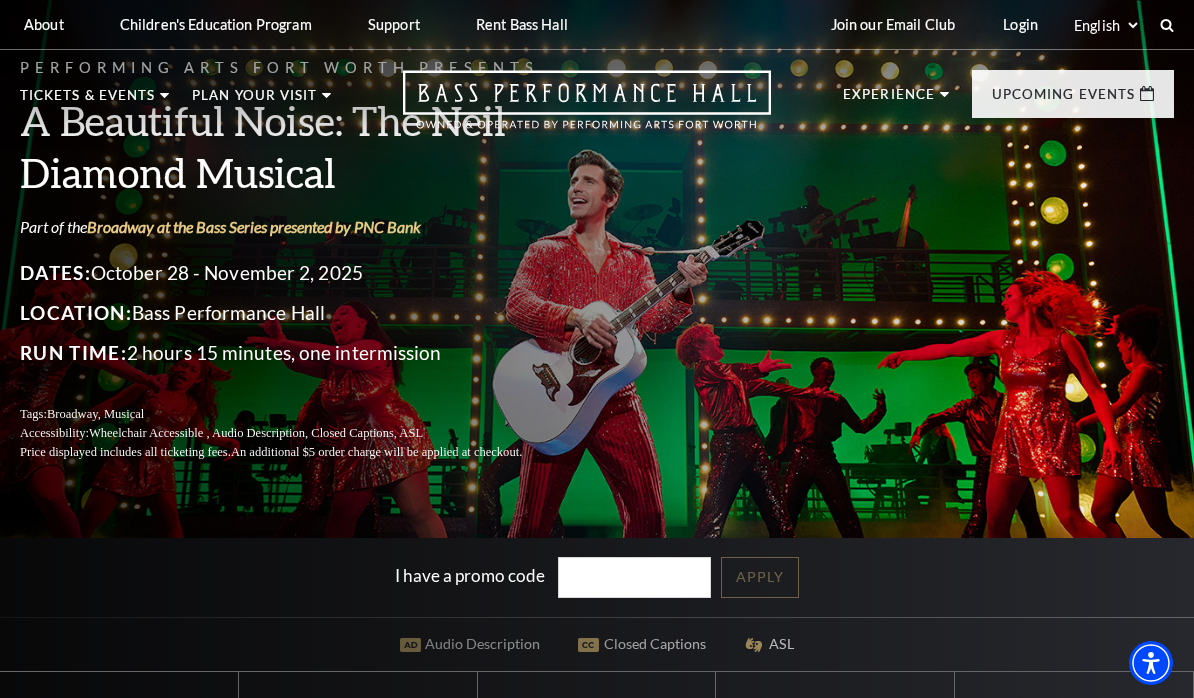 scroll, scrollTop: 0, scrollLeft: 0, axis: both 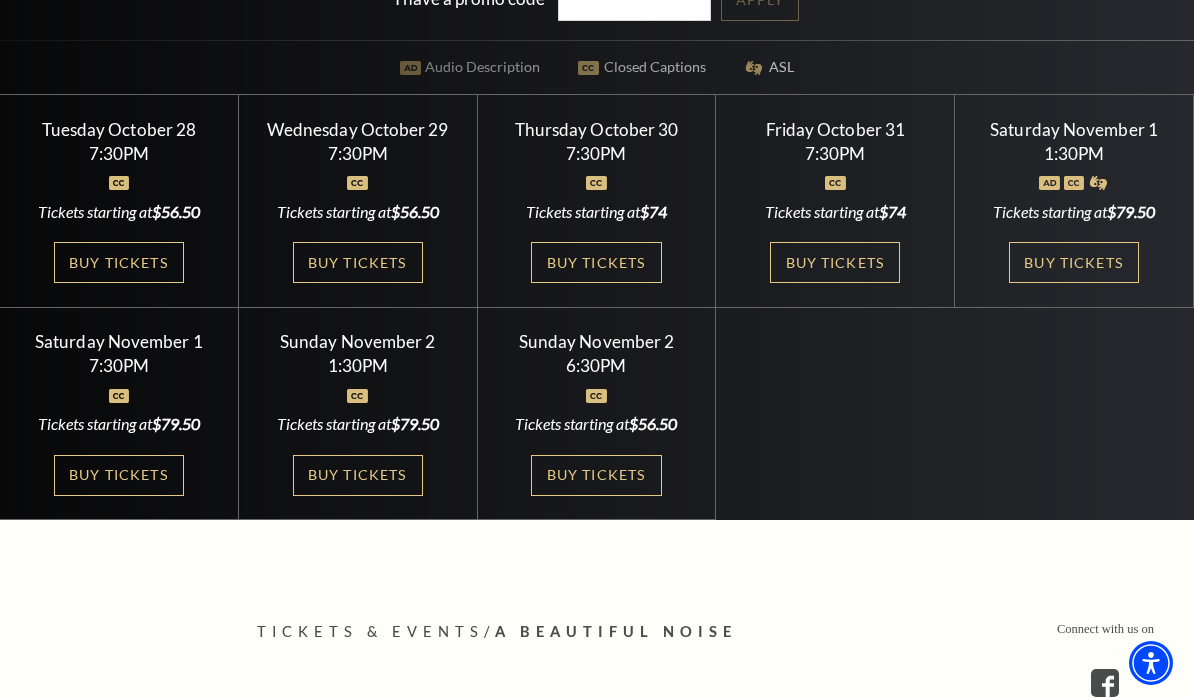 click on "Buy Tickets" at bounding box center [119, 262] 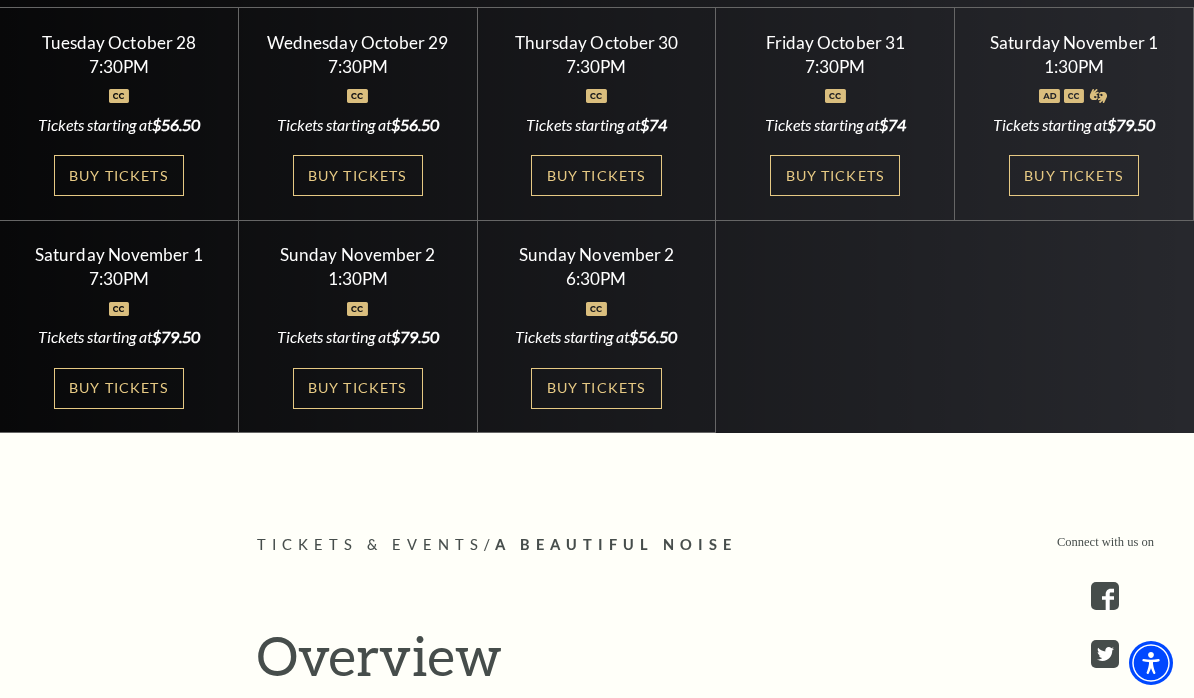 click on "Buy Tickets" at bounding box center (358, 175) 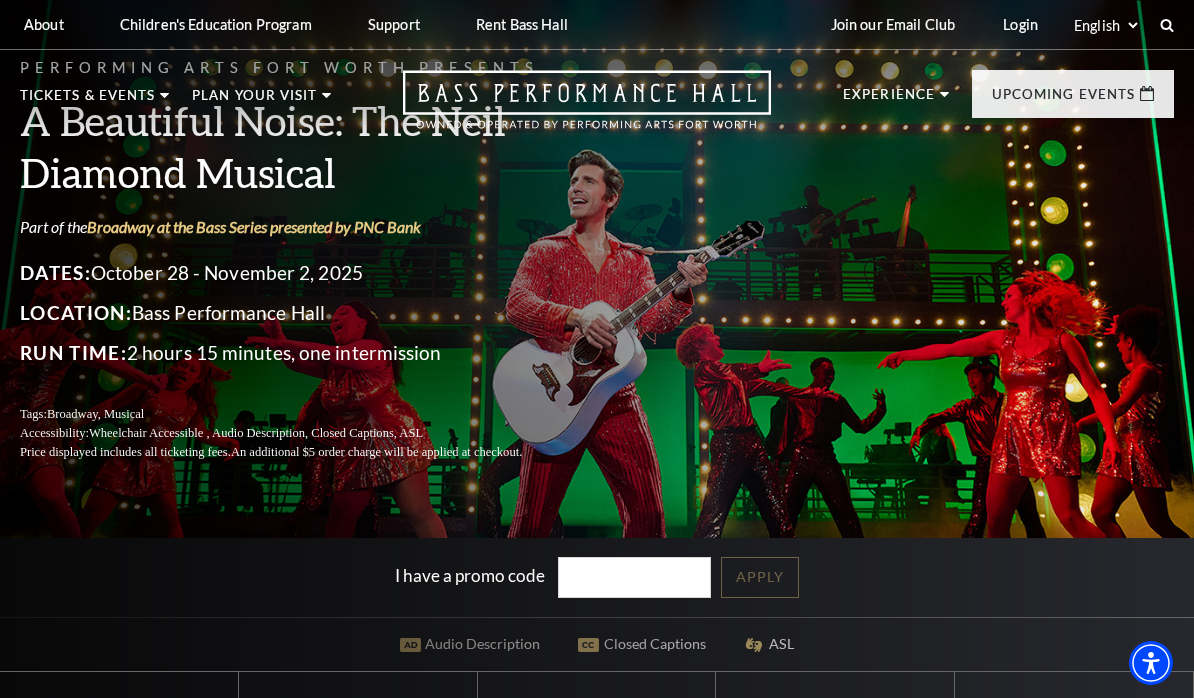 scroll, scrollTop: 664, scrollLeft: 0, axis: vertical 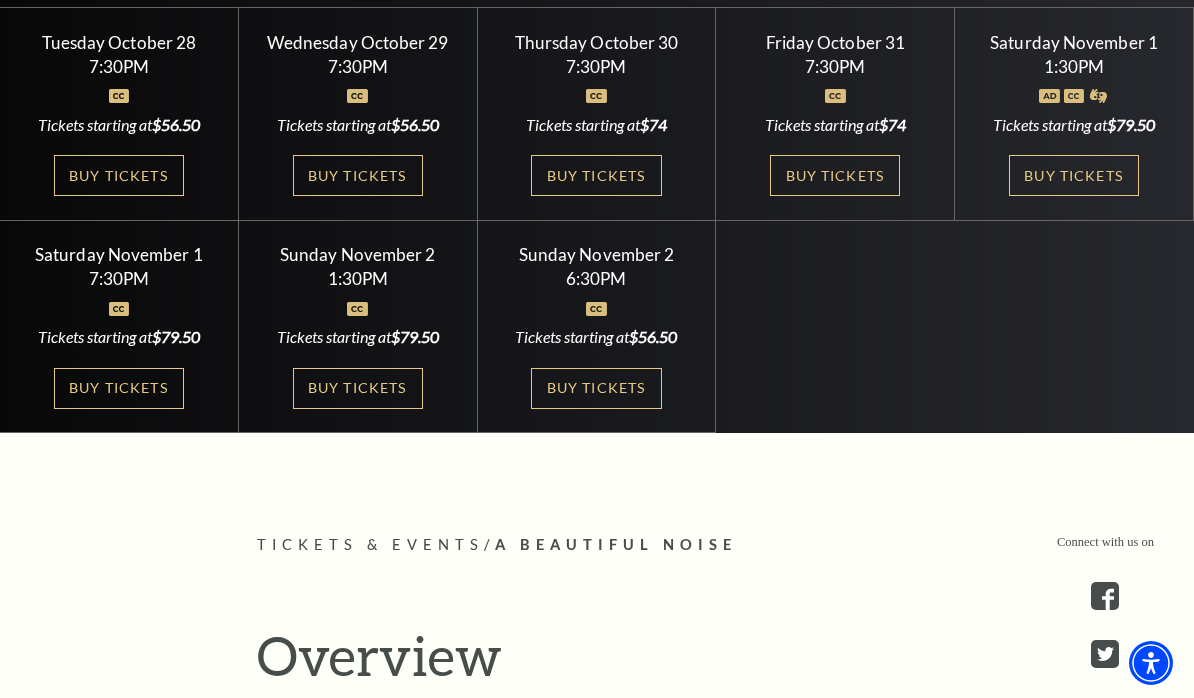 click on "Buy Tickets" at bounding box center (596, 175) 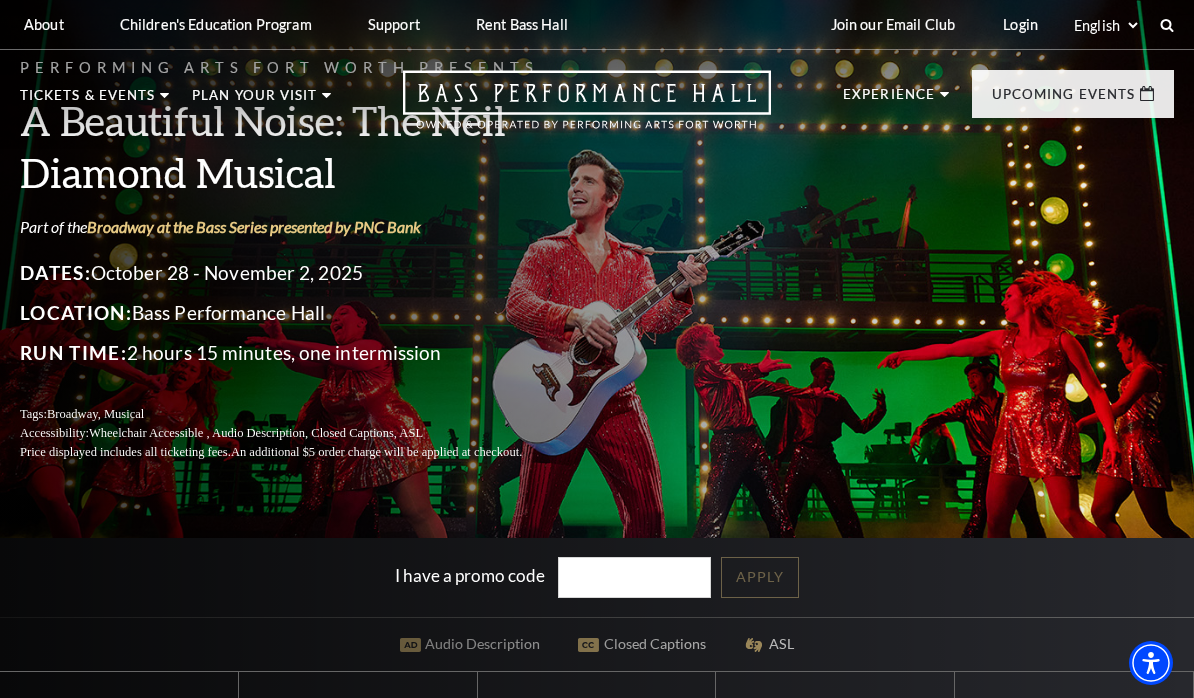 scroll, scrollTop: 664, scrollLeft: 0, axis: vertical 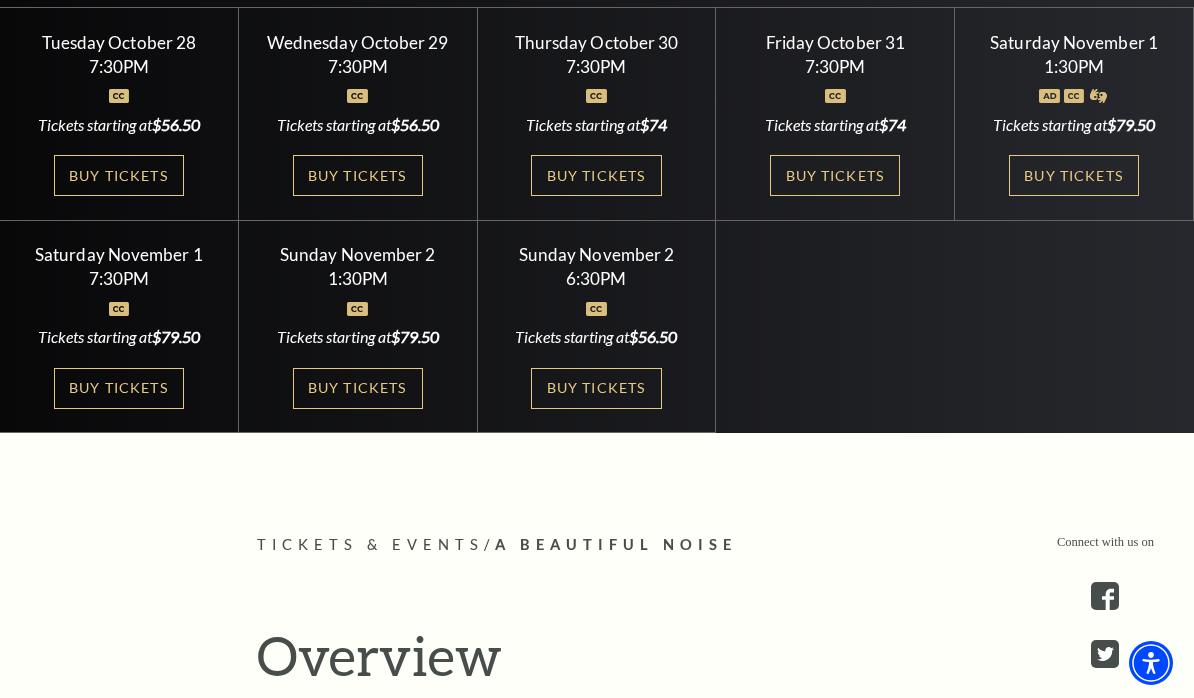 click on "Buy Tickets" at bounding box center [1074, 175] 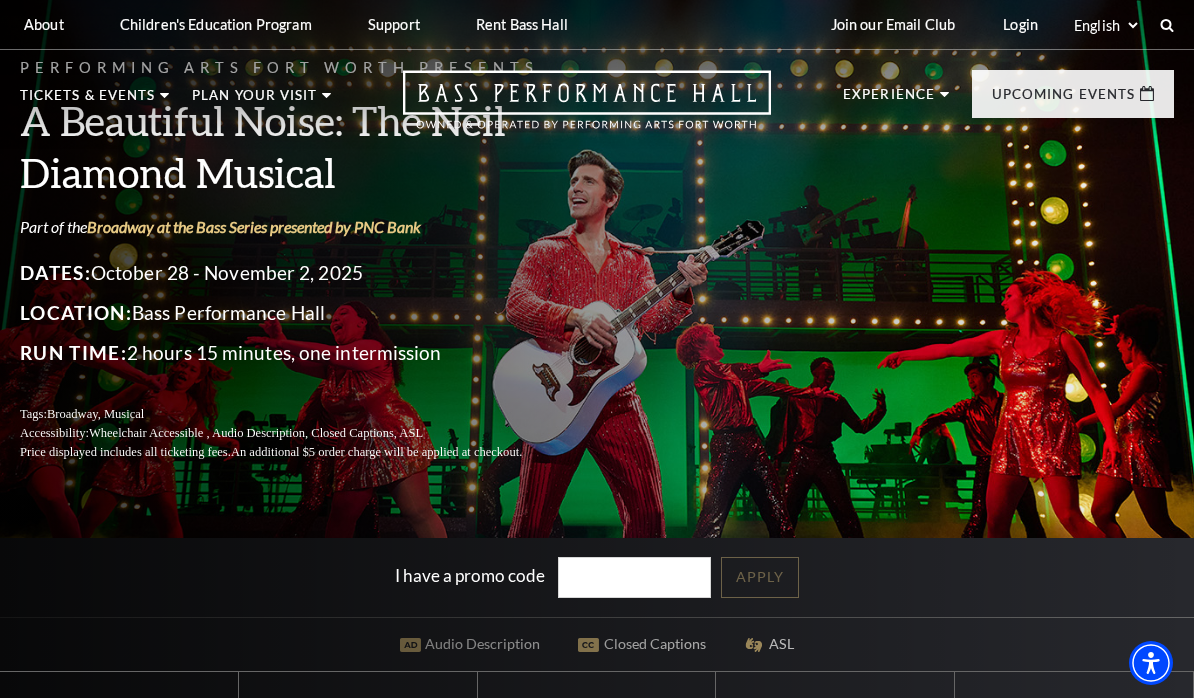 scroll, scrollTop: 664, scrollLeft: 0, axis: vertical 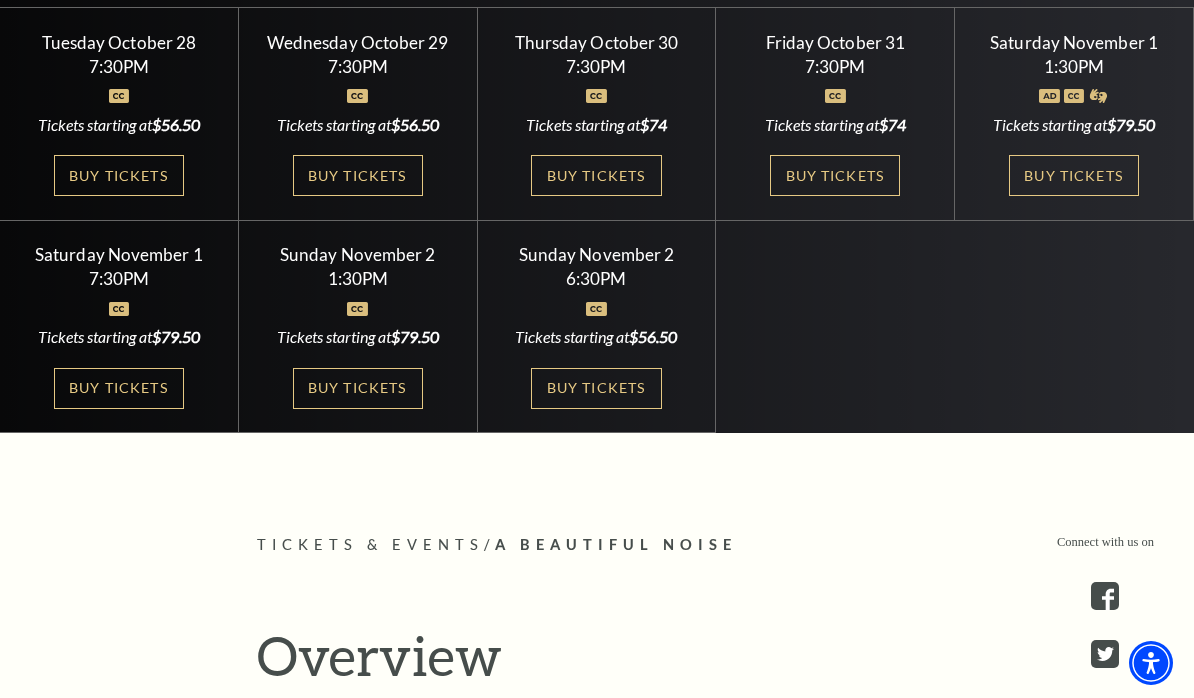 click on "Buy Tickets" at bounding box center (358, 388) 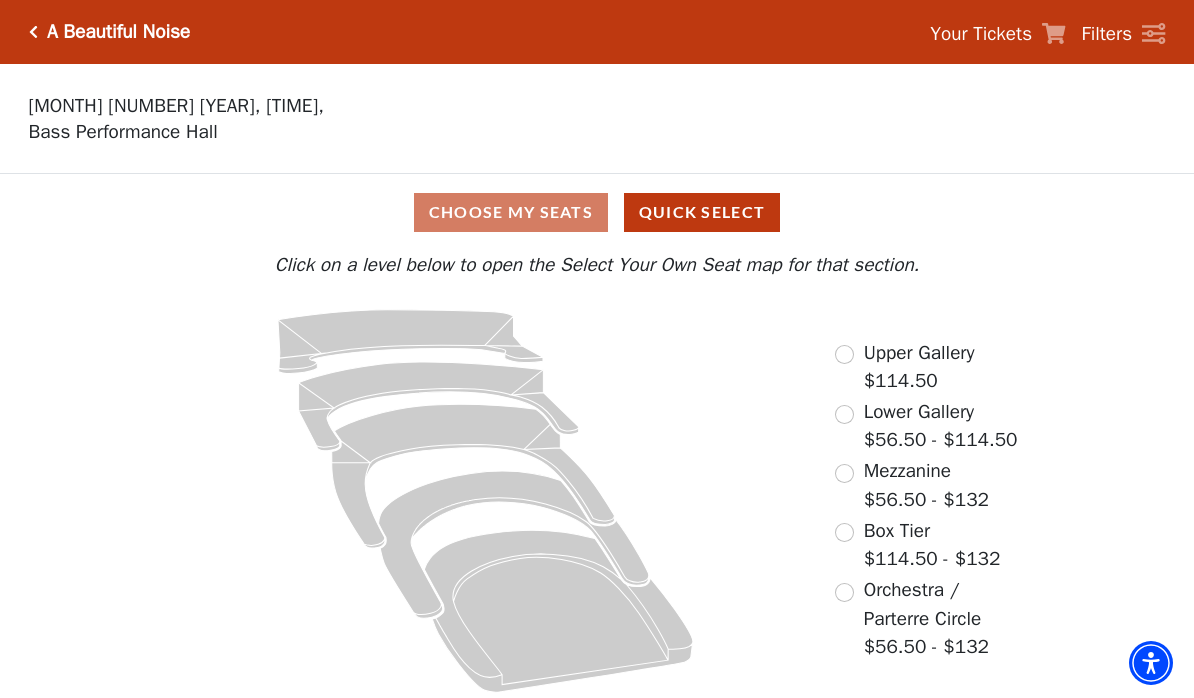 scroll, scrollTop: 0, scrollLeft: 0, axis: both 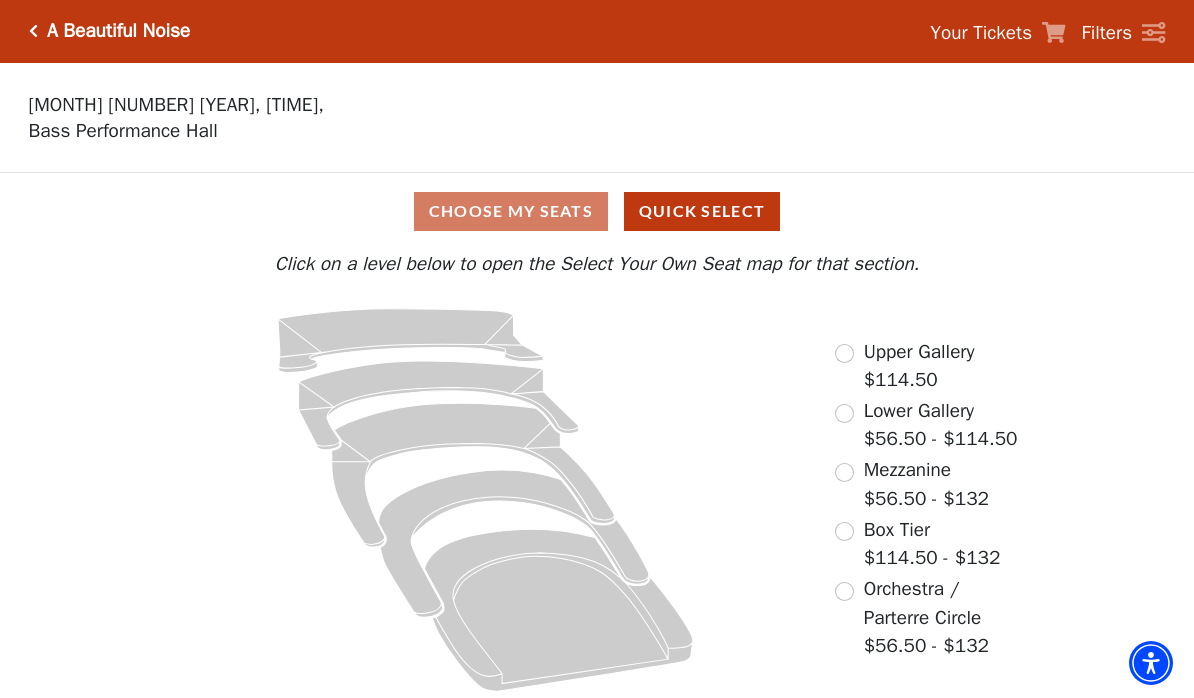 click 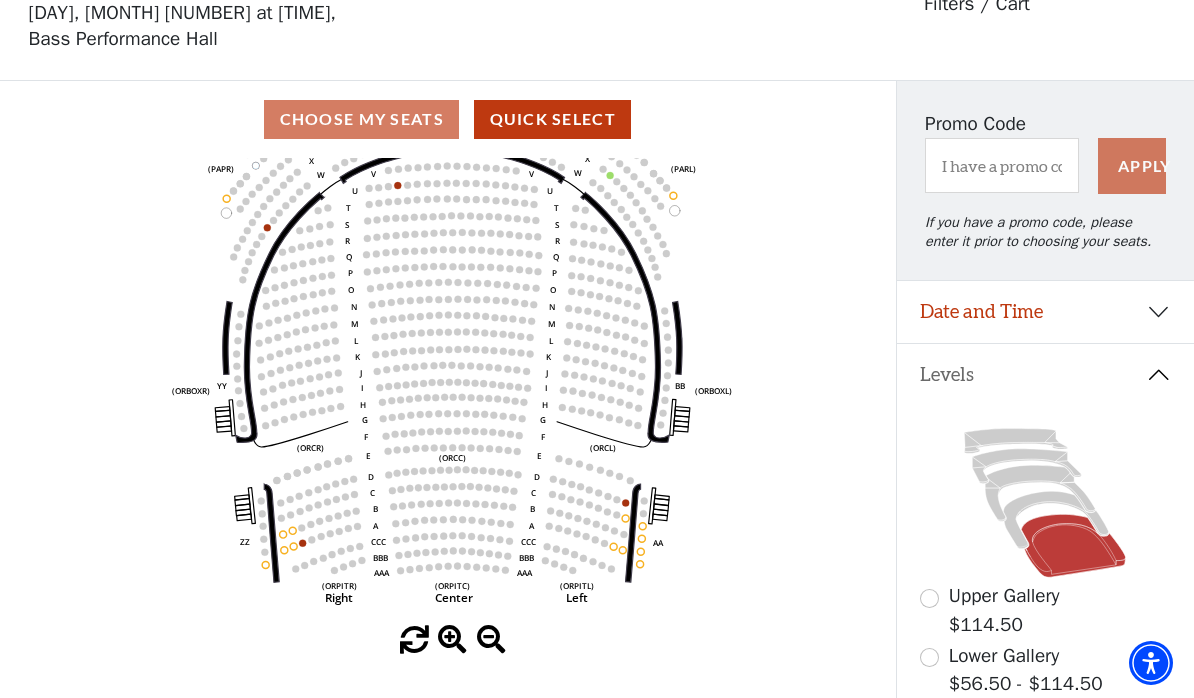 scroll, scrollTop: 0, scrollLeft: 0, axis: both 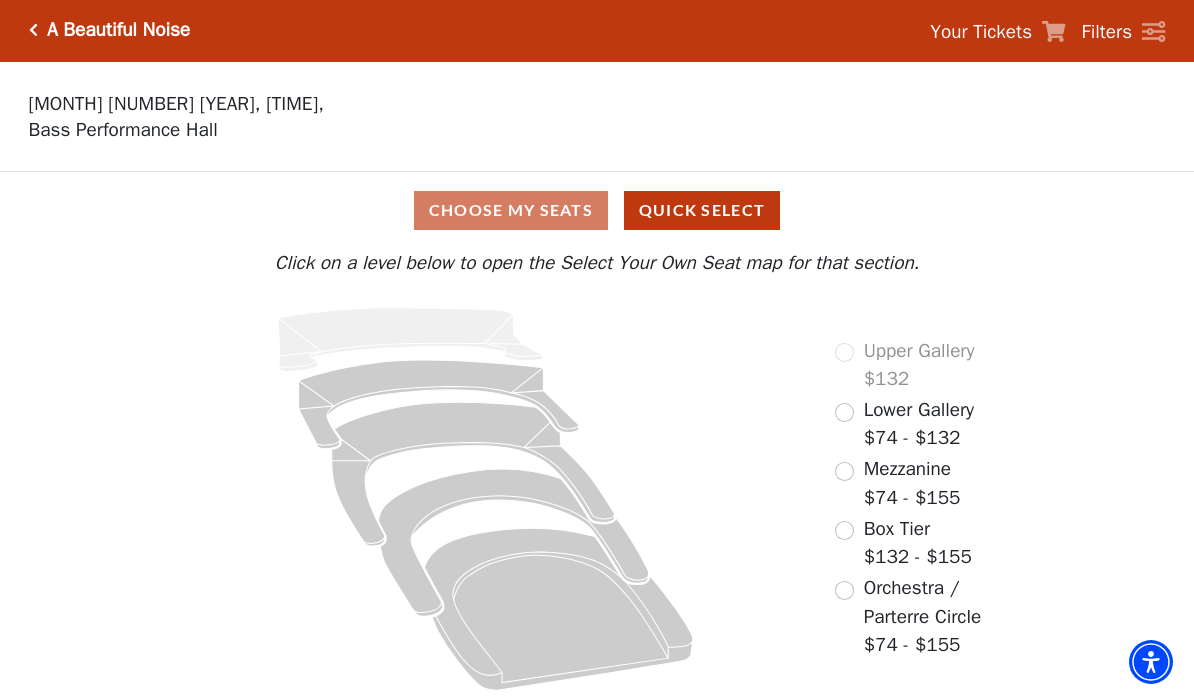 click at bounding box center (844, 413) 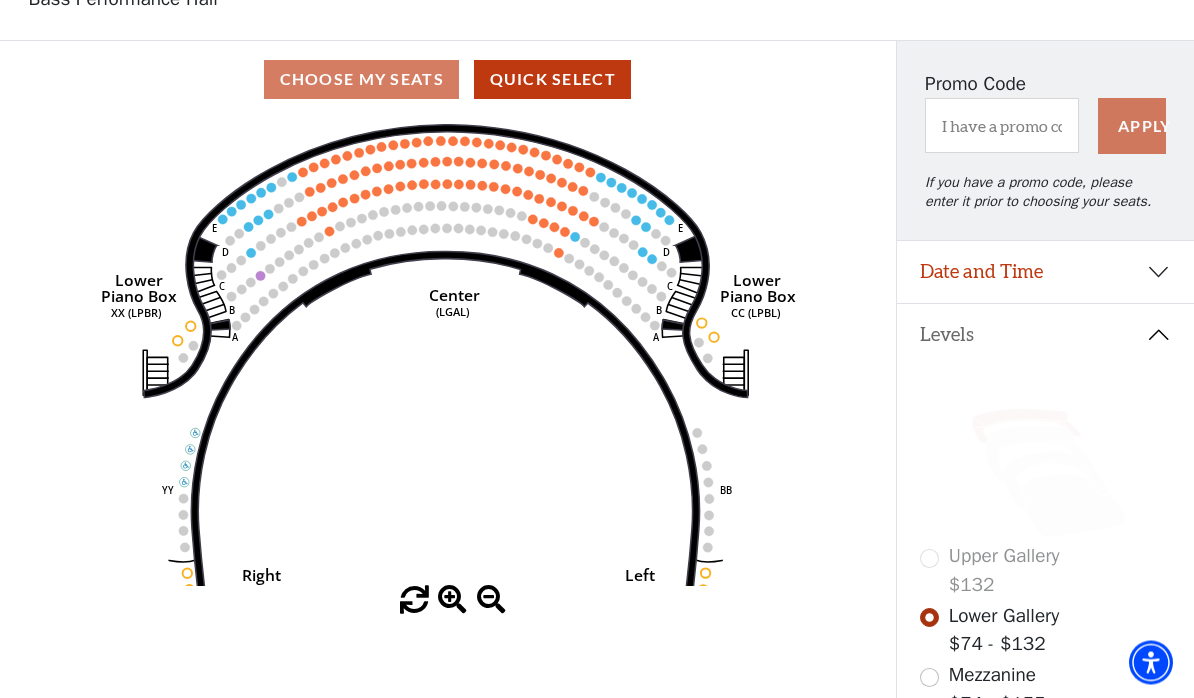 scroll, scrollTop: 0, scrollLeft: 0, axis: both 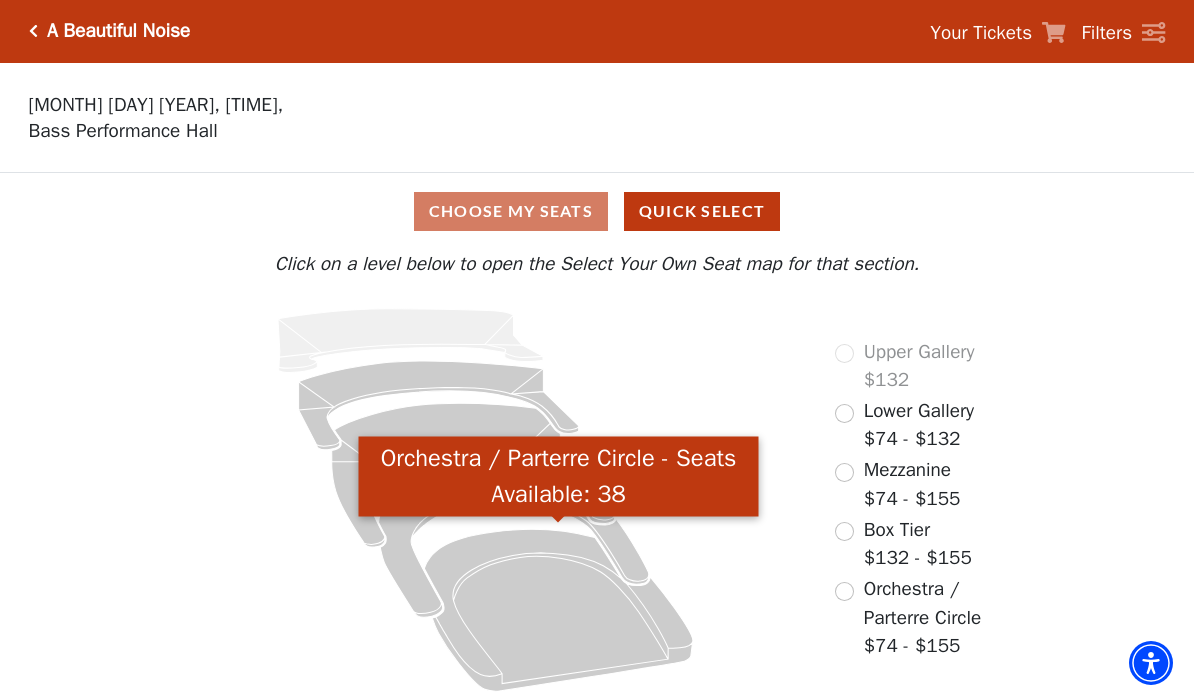 click 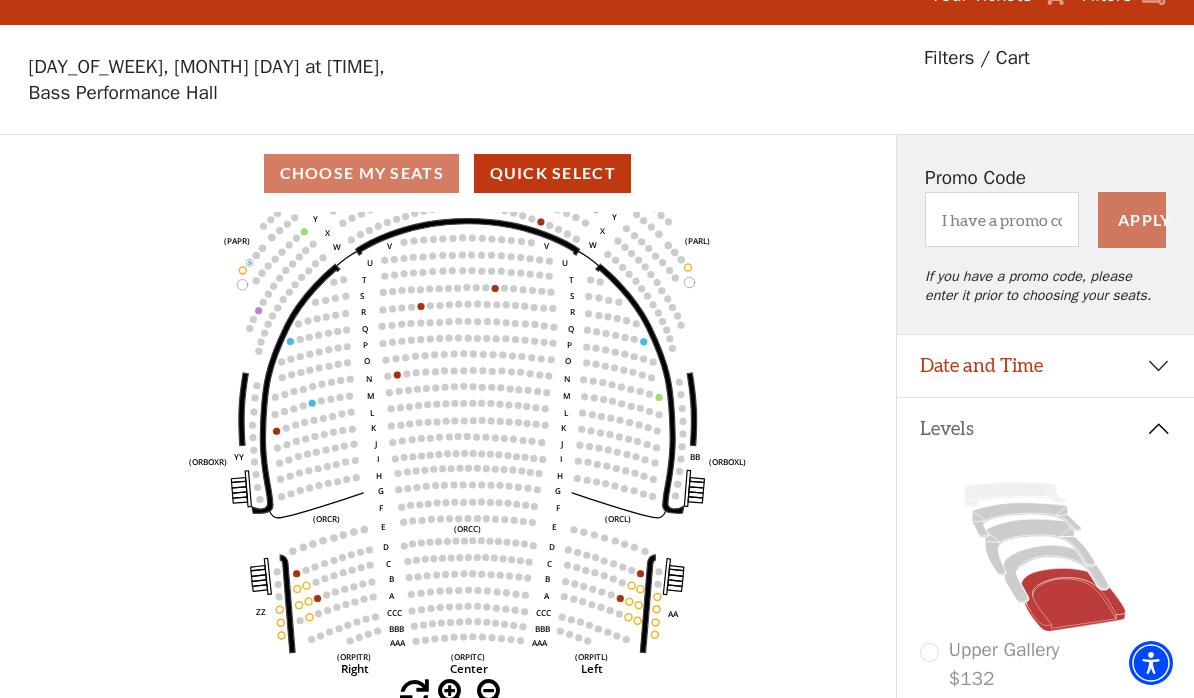 scroll, scrollTop: 0, scrollLeft: 0, axis: both 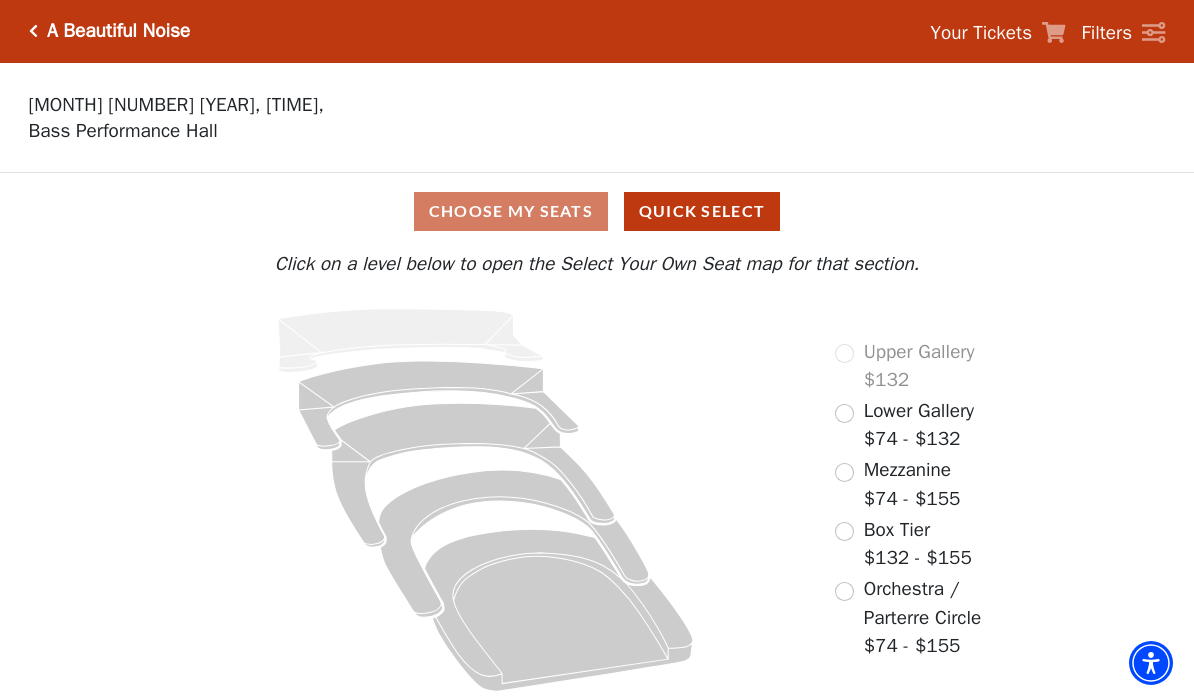 click 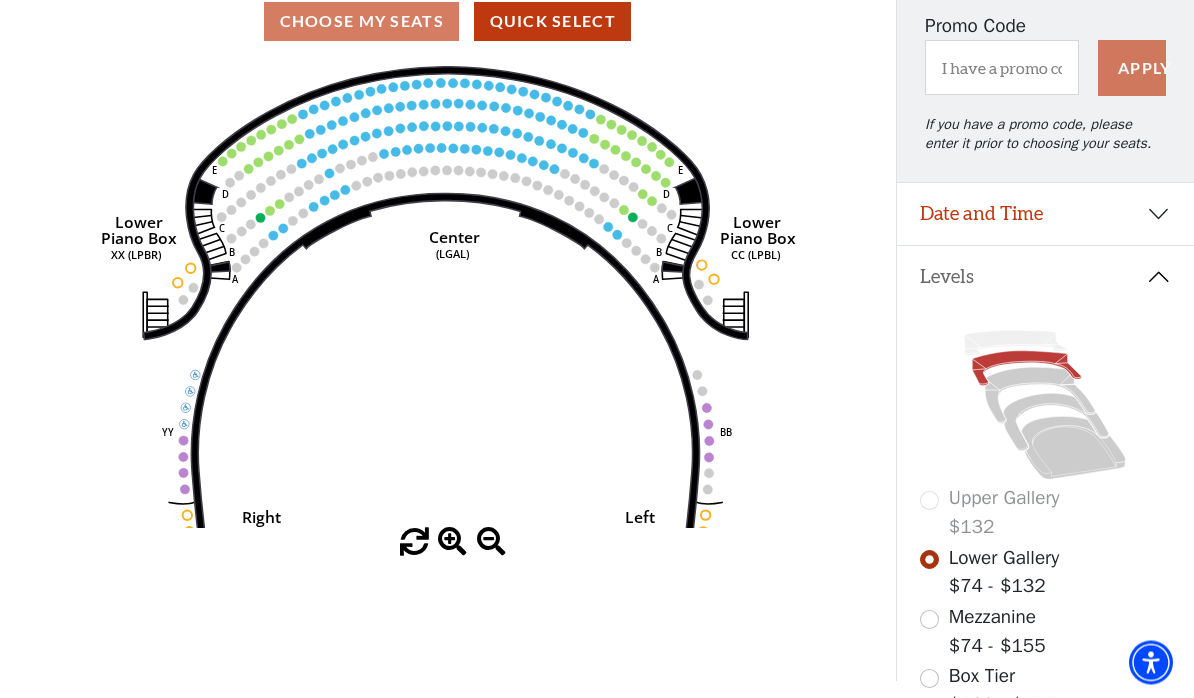scroll, scrollTop: 189, scrollLeft: 0, axis: vertical 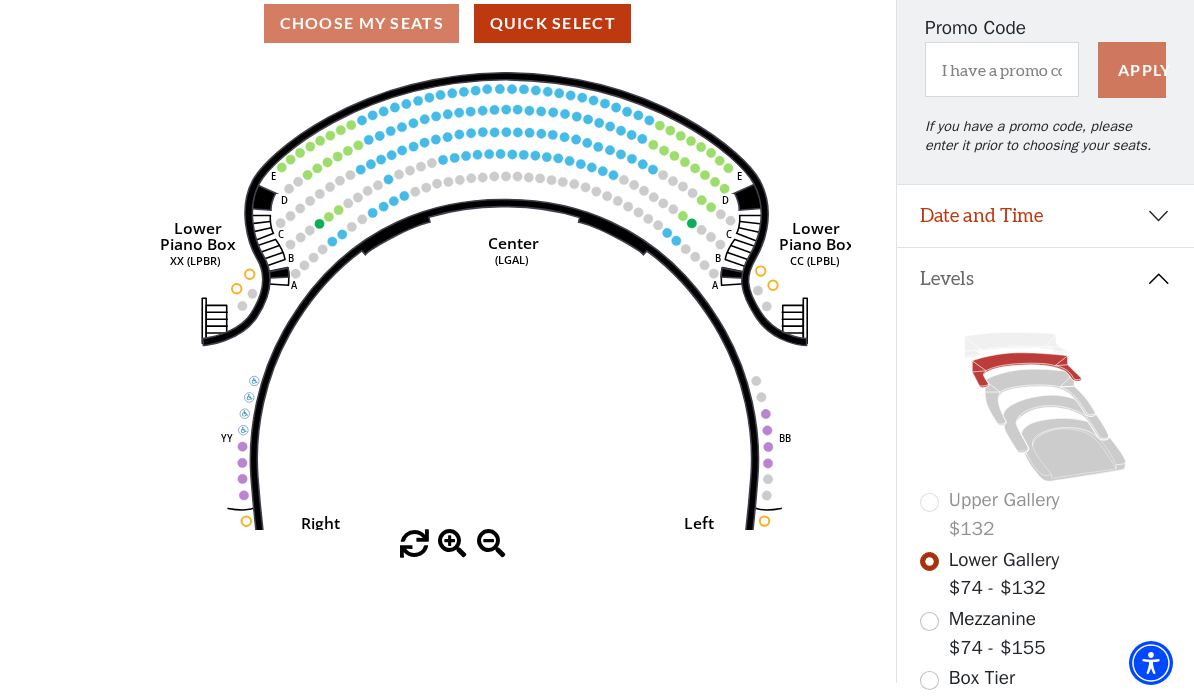 click at bounding box center [929, 621] 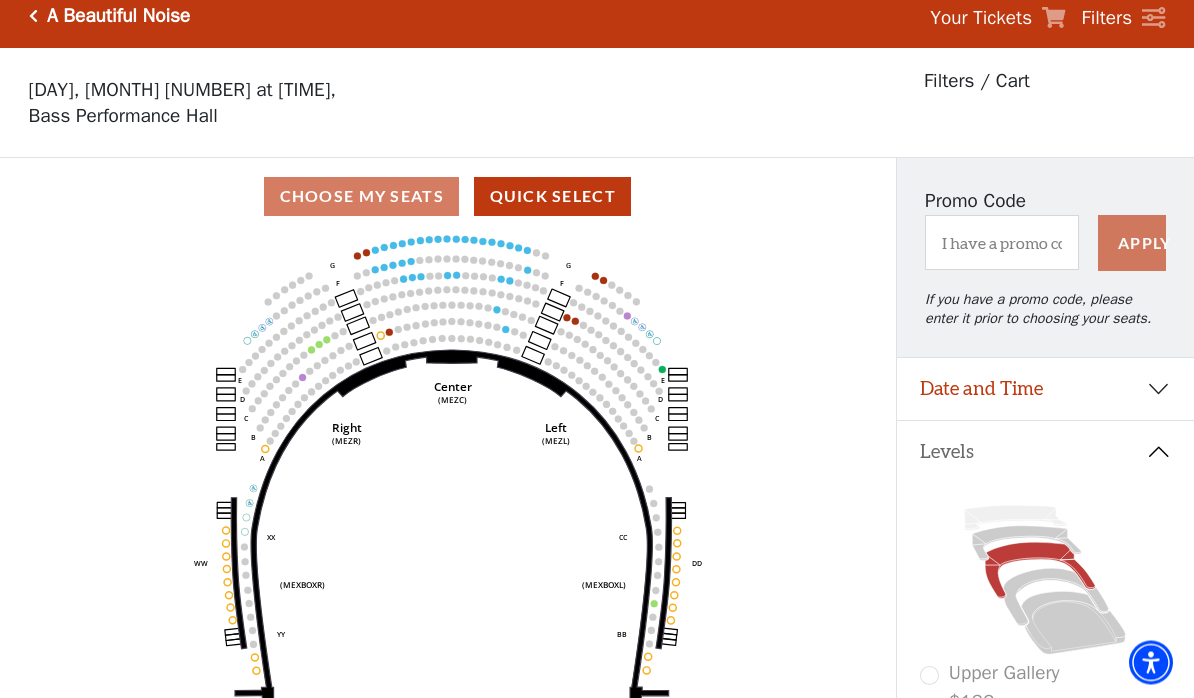 scroll, scrollTop: 68, scrollLeft: 0, axis: vertical 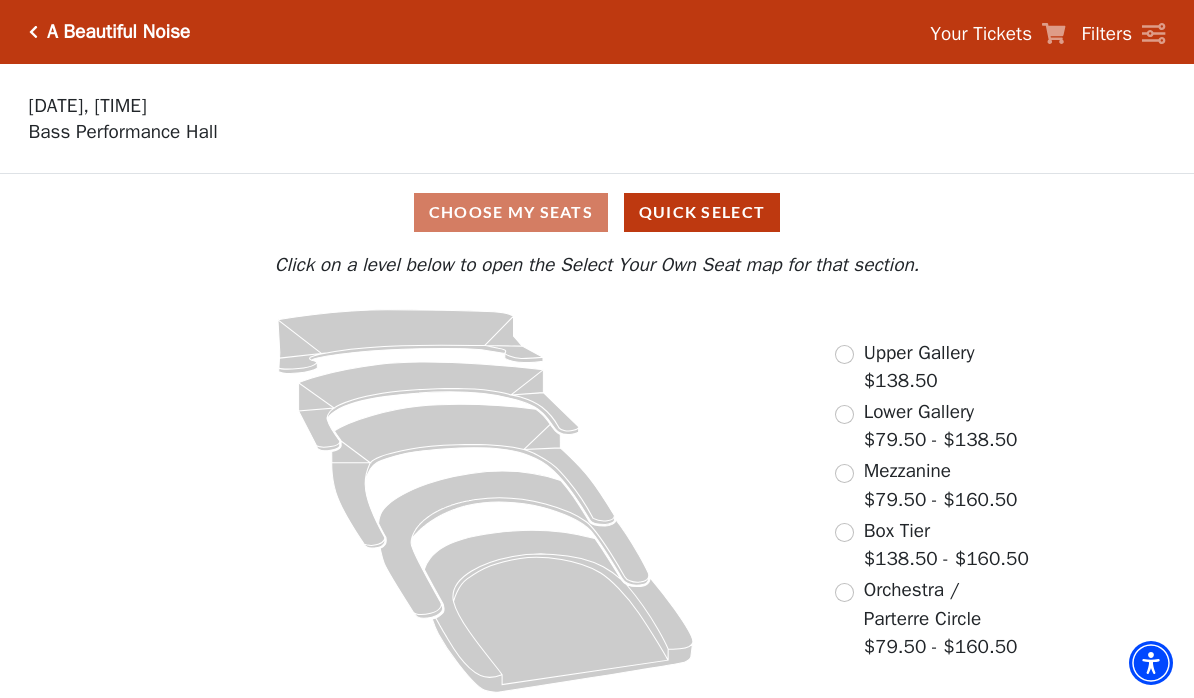 click at bounding box center (844, 414) 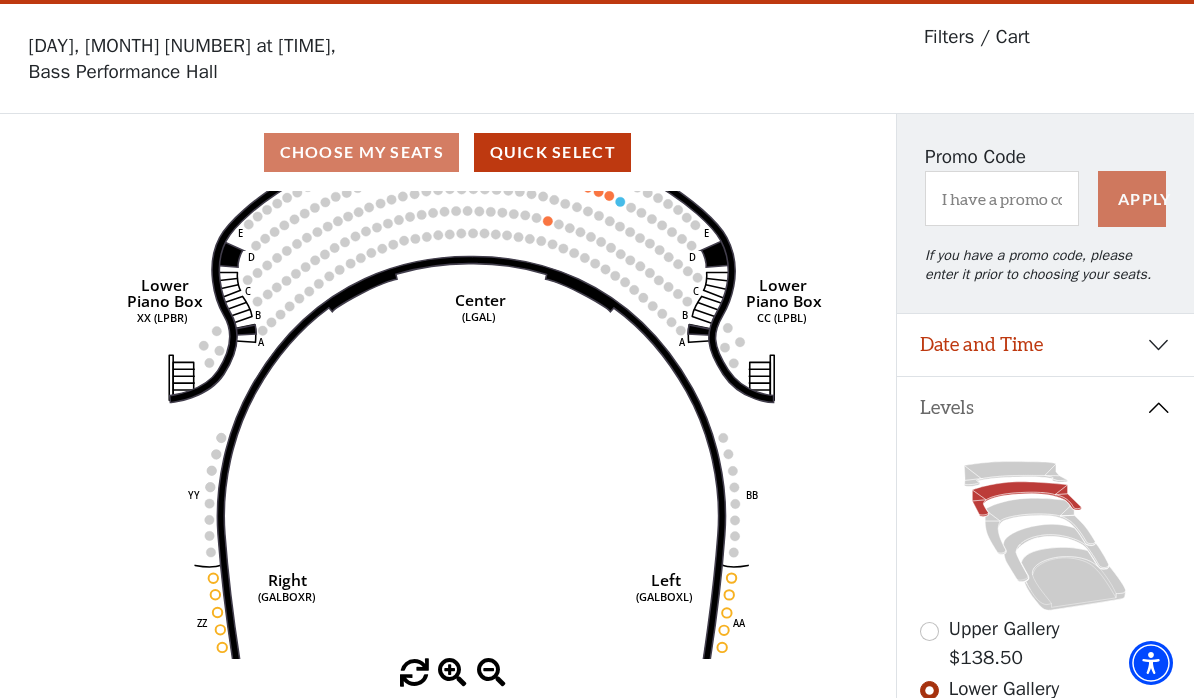 scroll, scrollTop: 0, scrollLeft: 0, axis: both 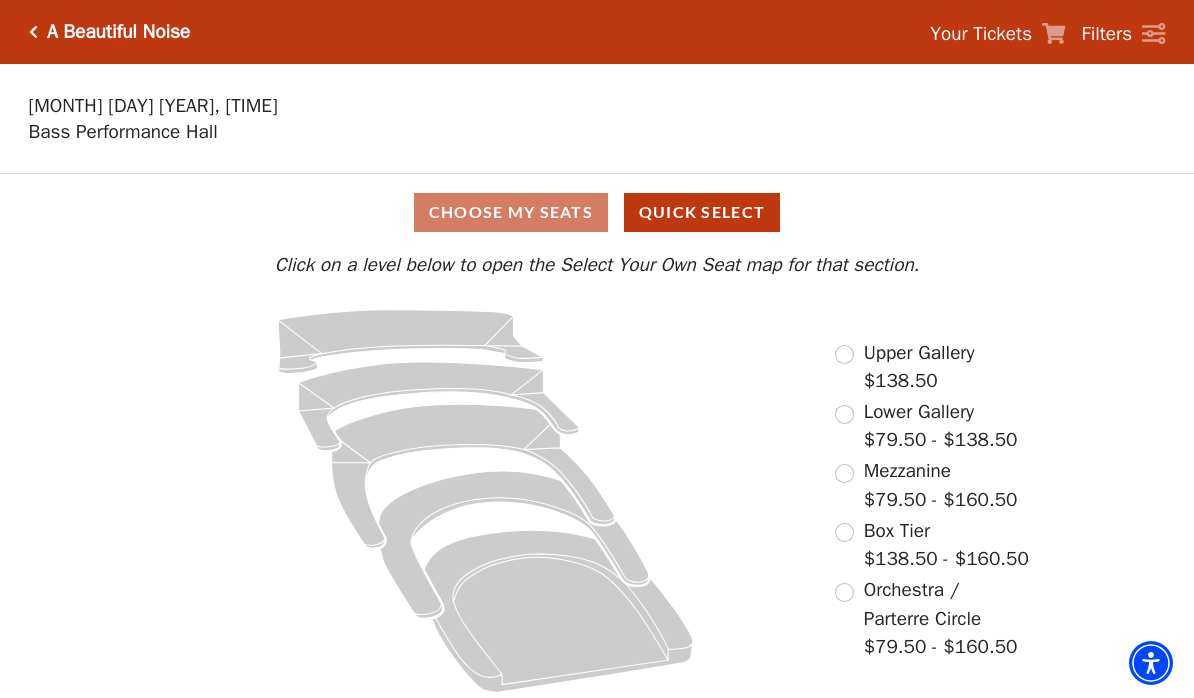 click at bounding box center (844, 414) 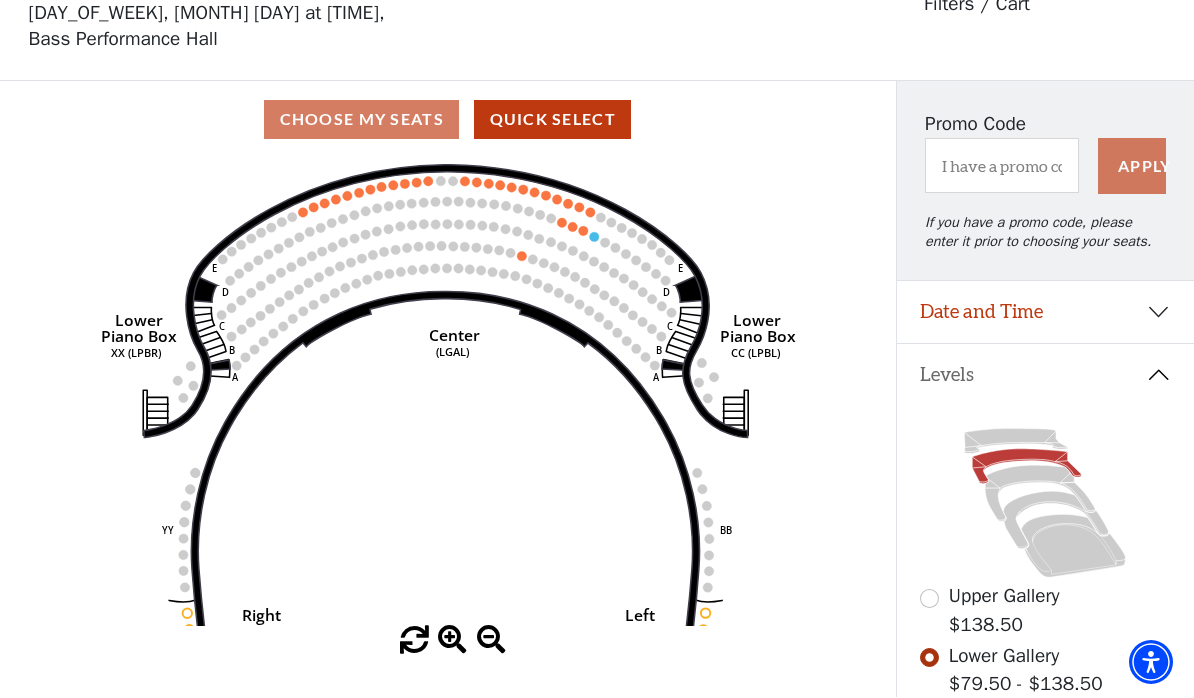 scroll, scrollTop: 93, scrollLeft: 0, axis: vertical 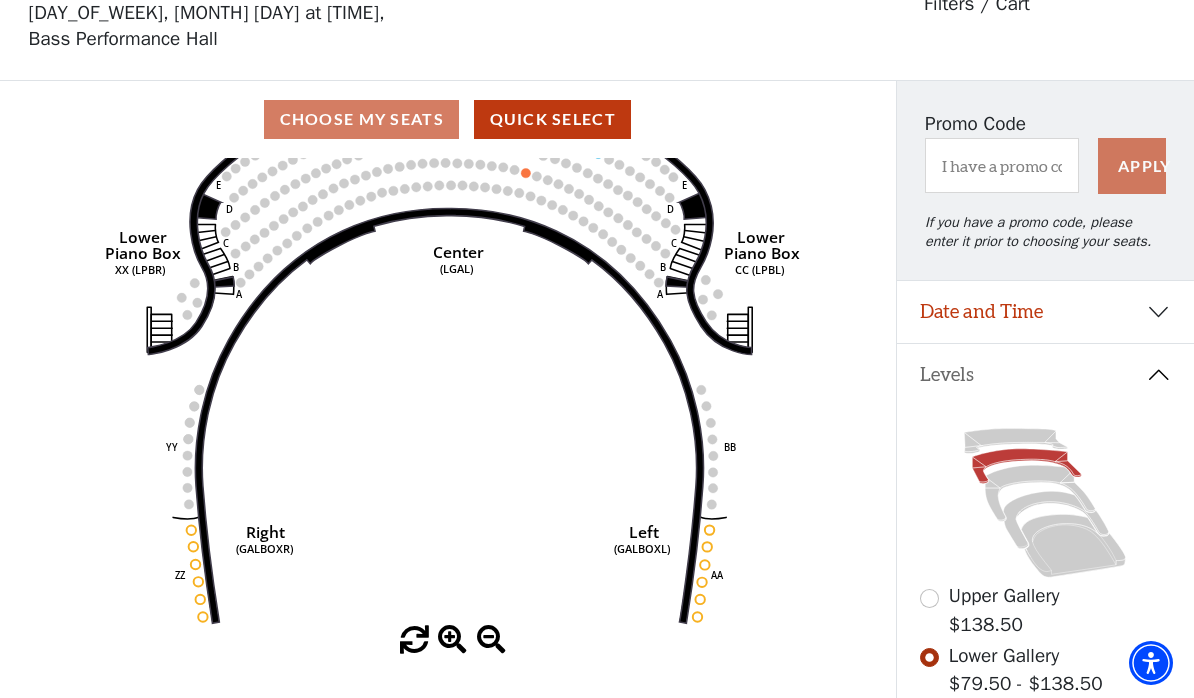 click 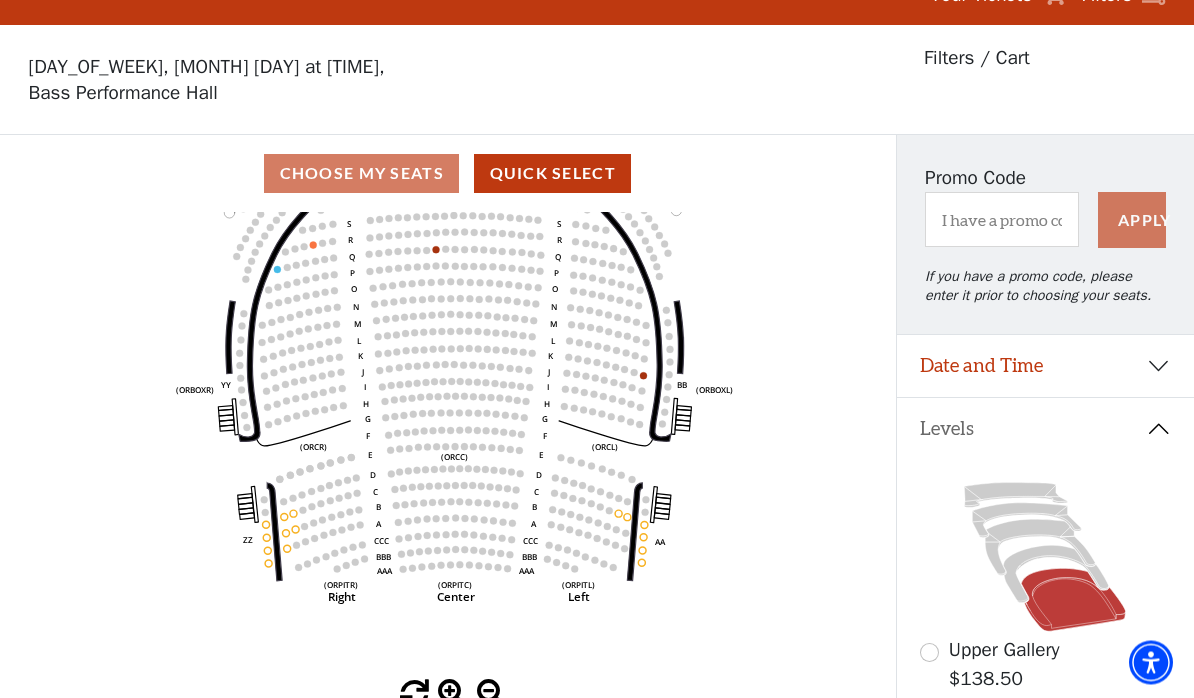 scroll, scrollTop: 0, scrollLeft: 0, axis: both 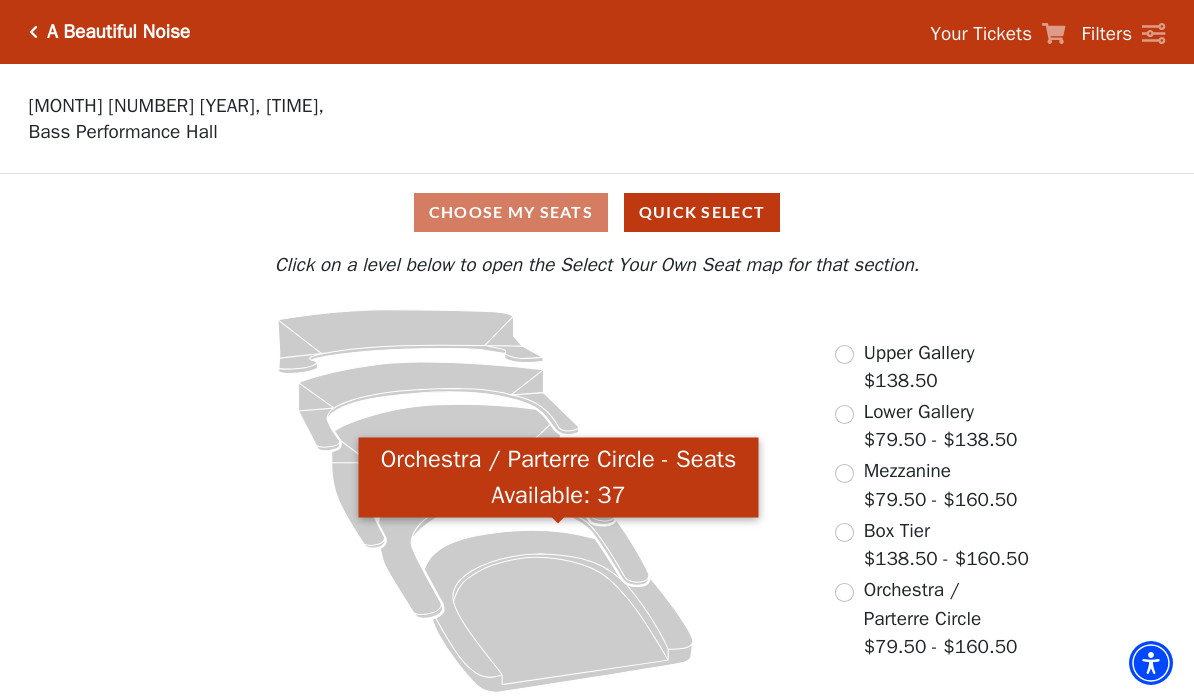click 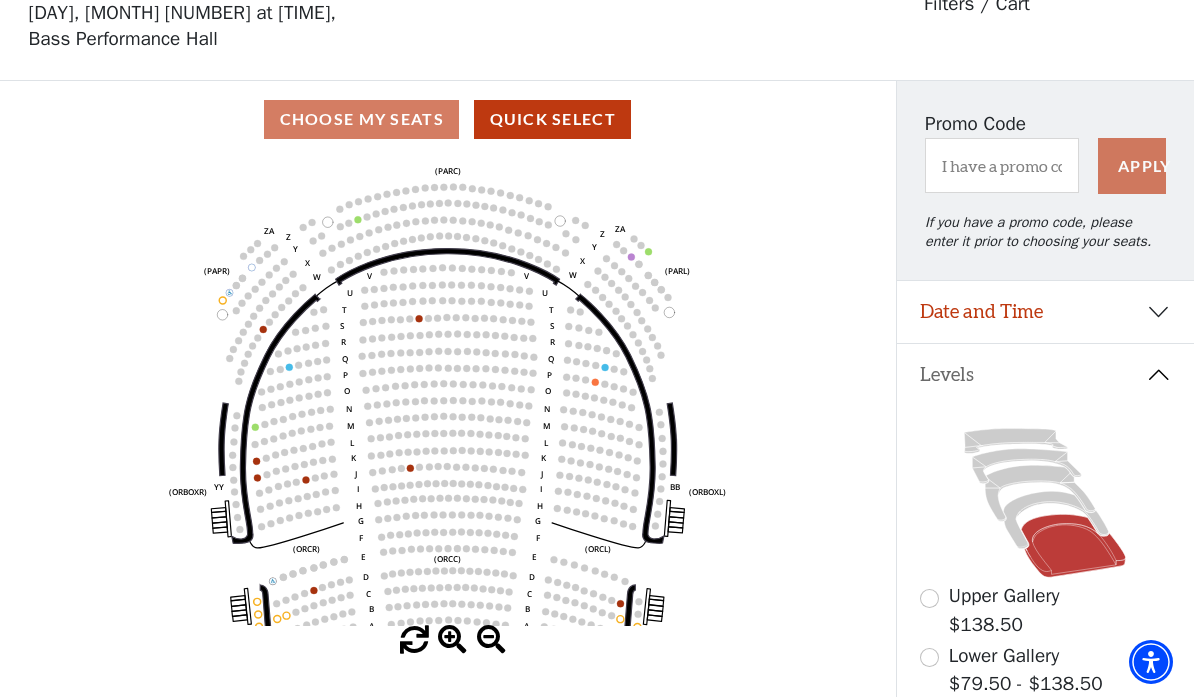 scroll, scrollTop: 93, scrollLeft: 0, axis: vertical 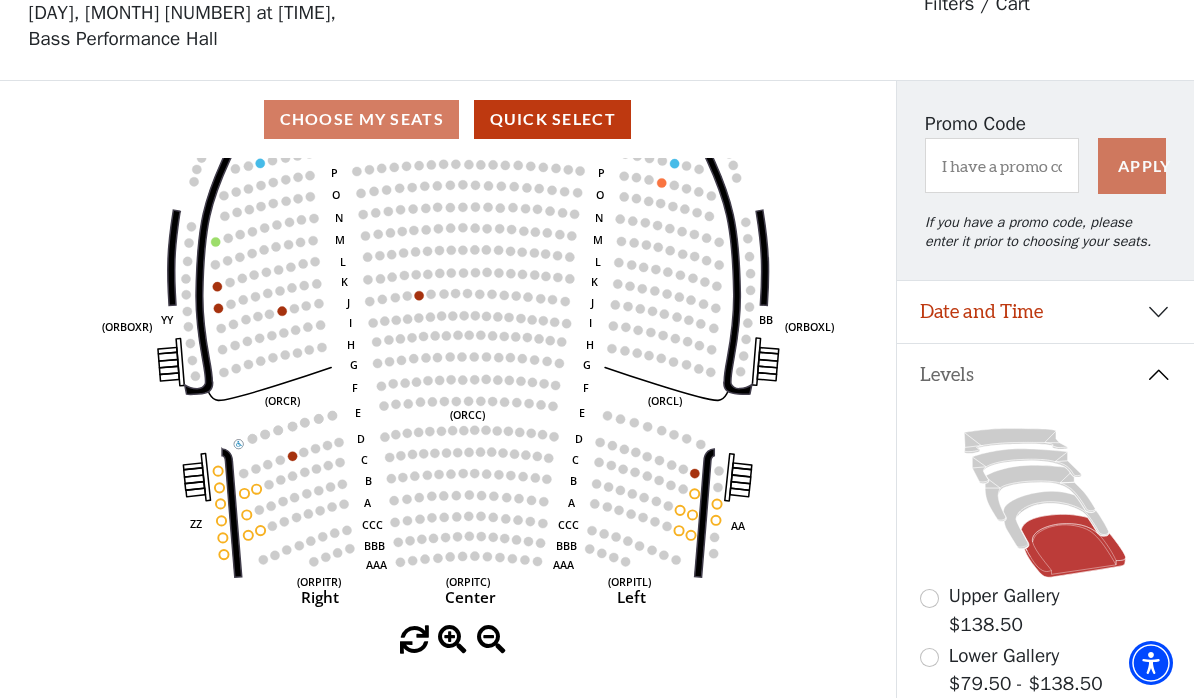 click 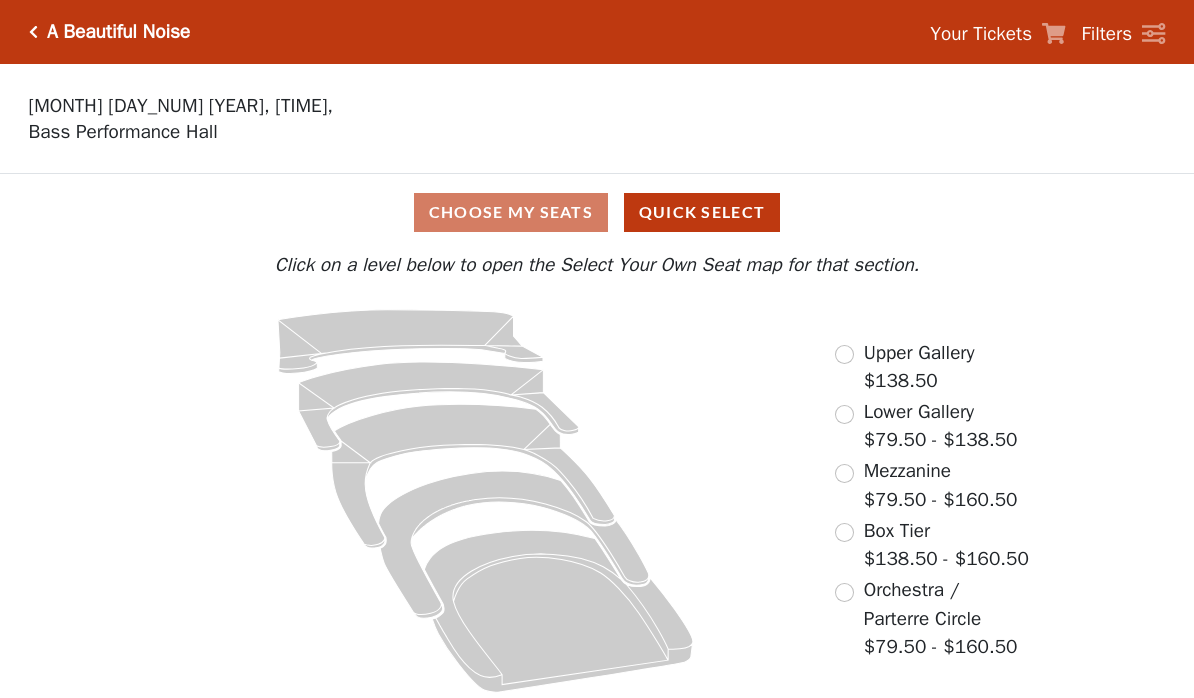scroll, scrollTop: 0, scrollLeft: 0, axis: both 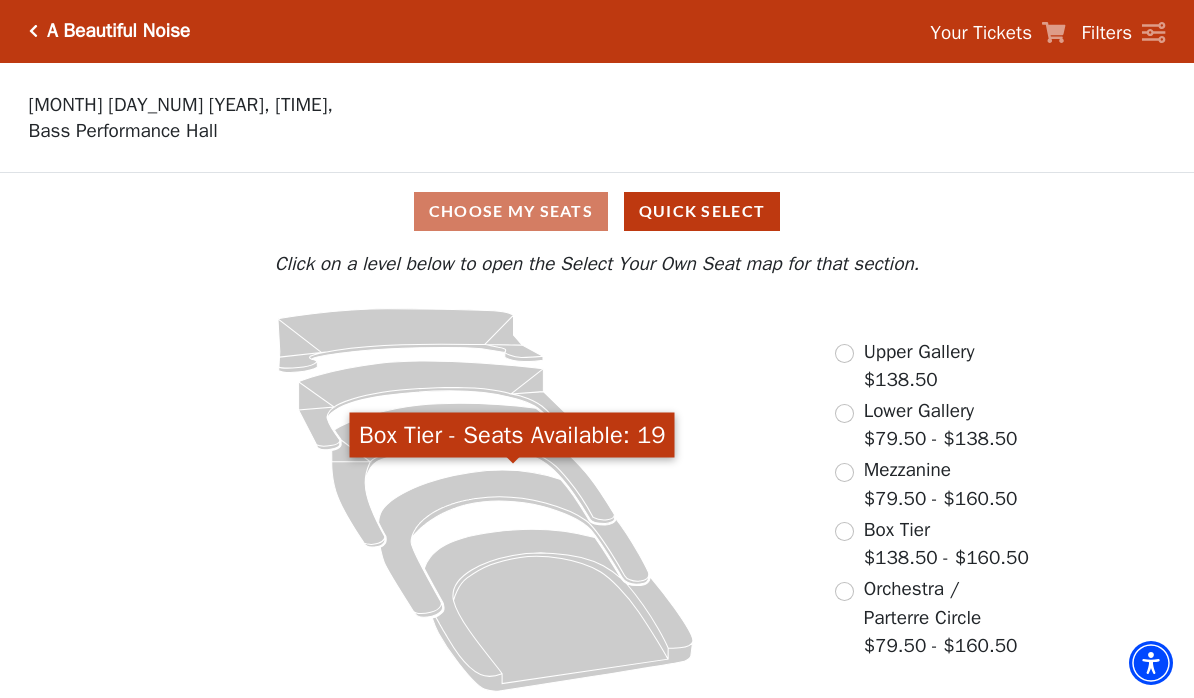 click 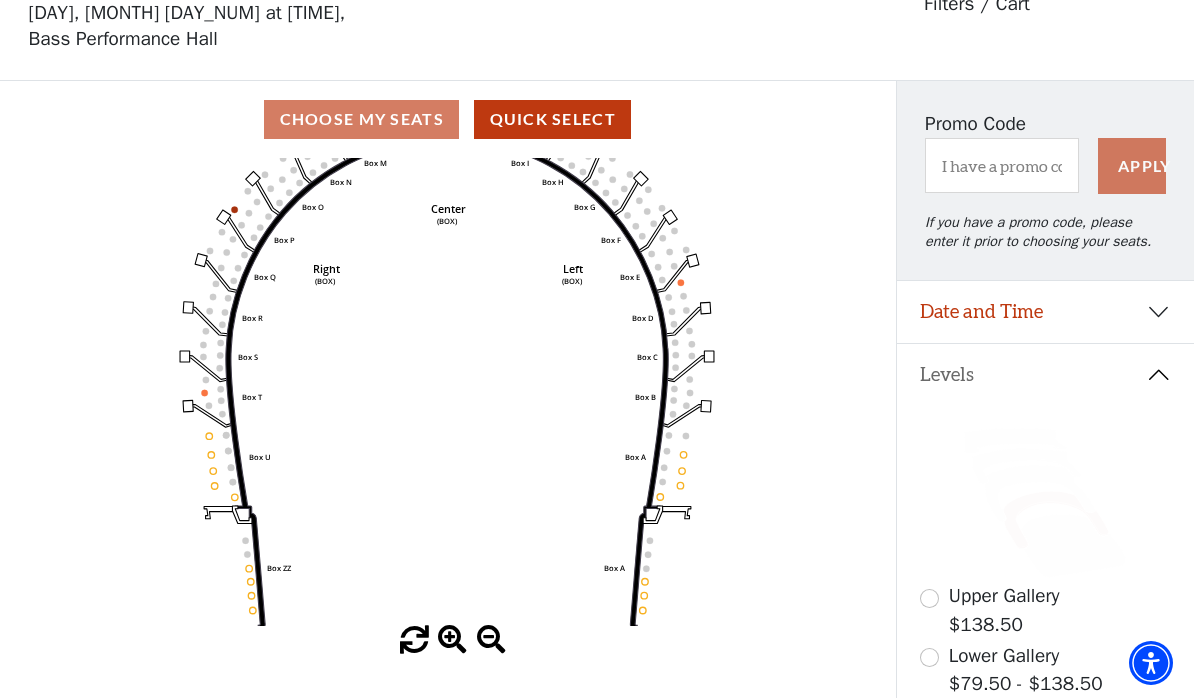 scroll, scrollTop: 0, scrollLeft: 0, axis: both 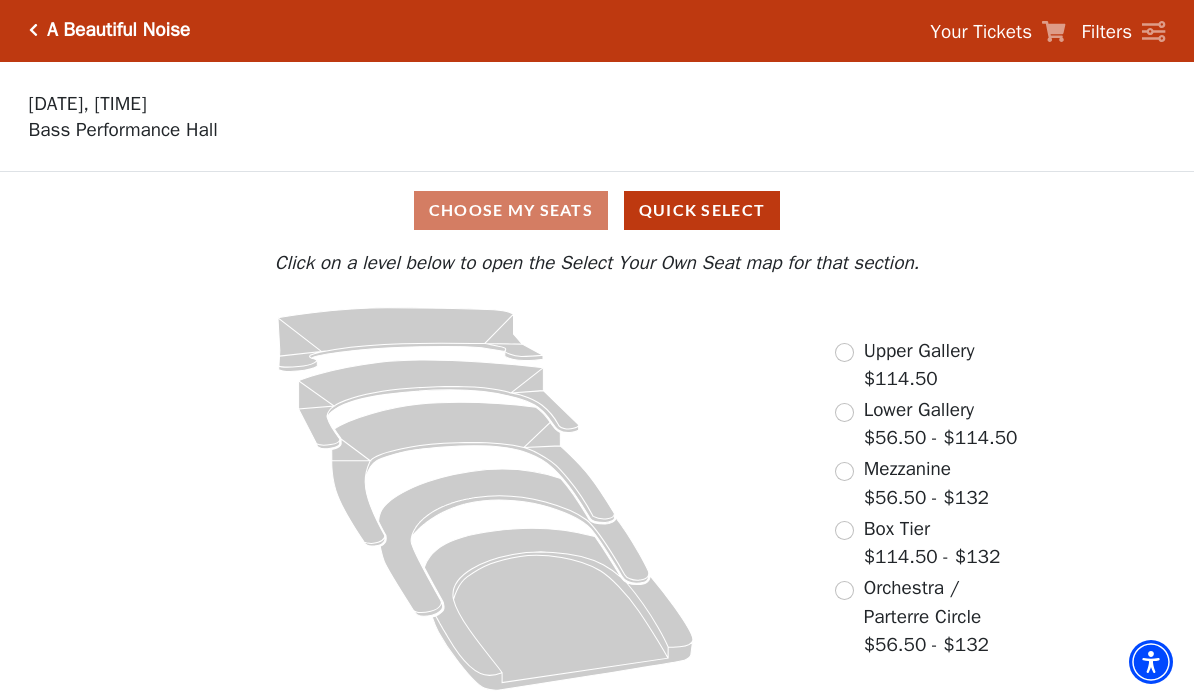click on "Lower Gallery $56.50 - $114.50" at bounding box center [926, 425] 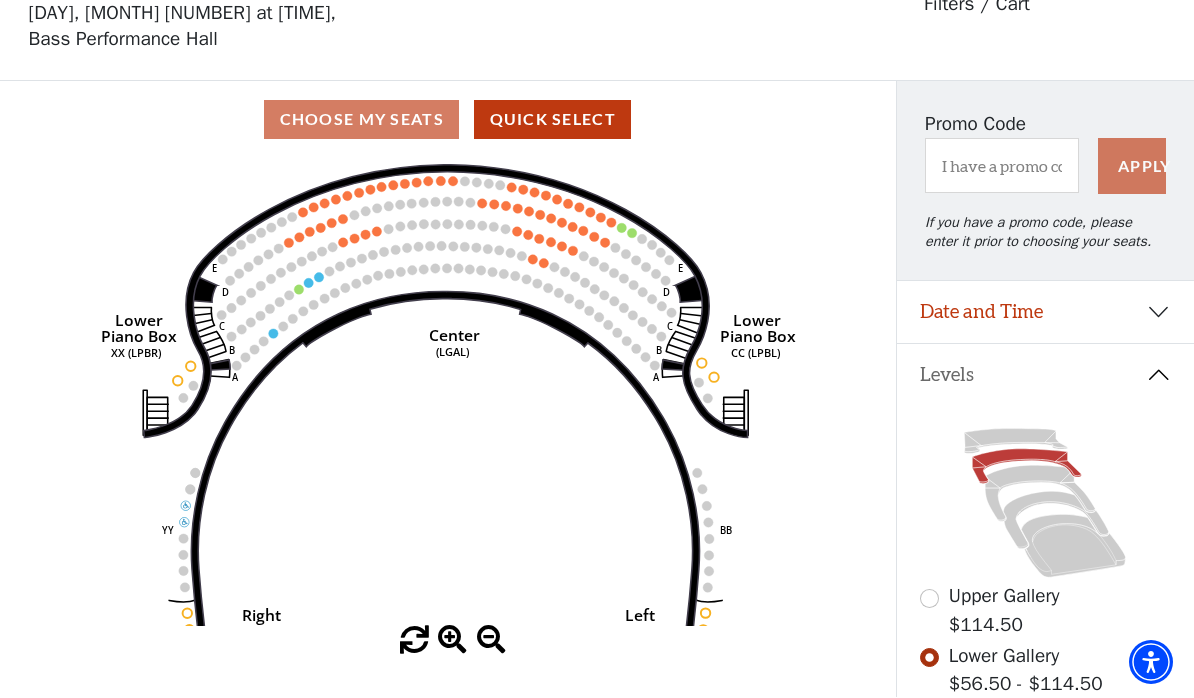 scroll, scrollTop: 93, scrollLeft: 0, axis: vertical 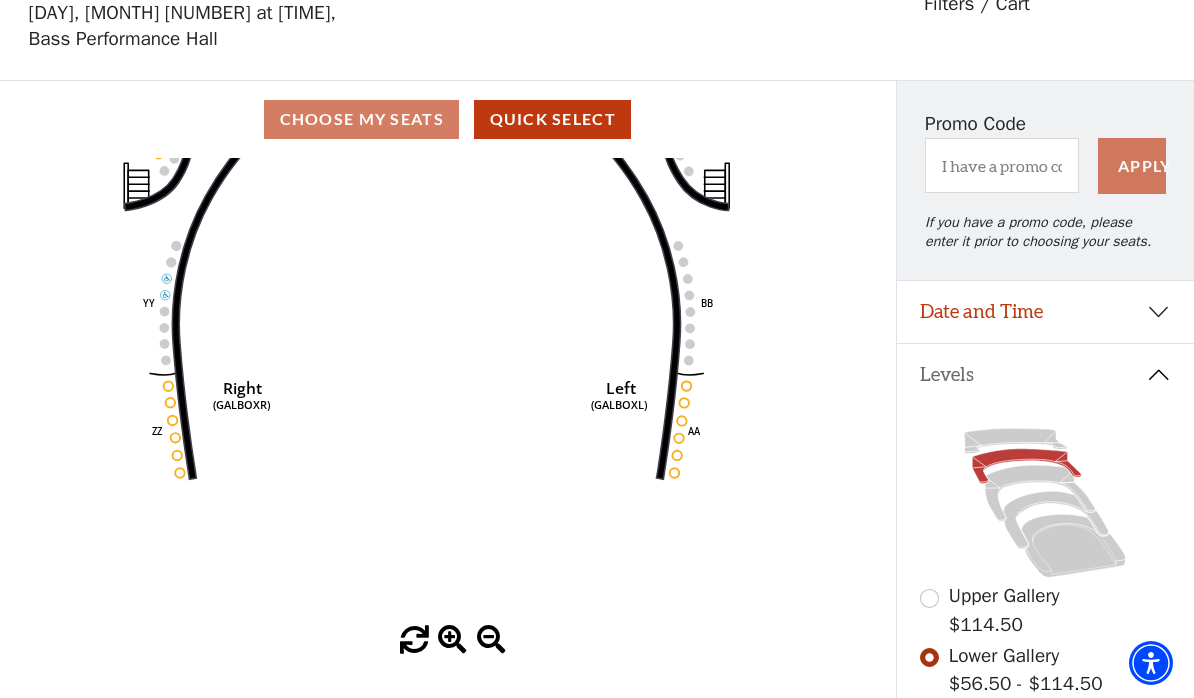 click 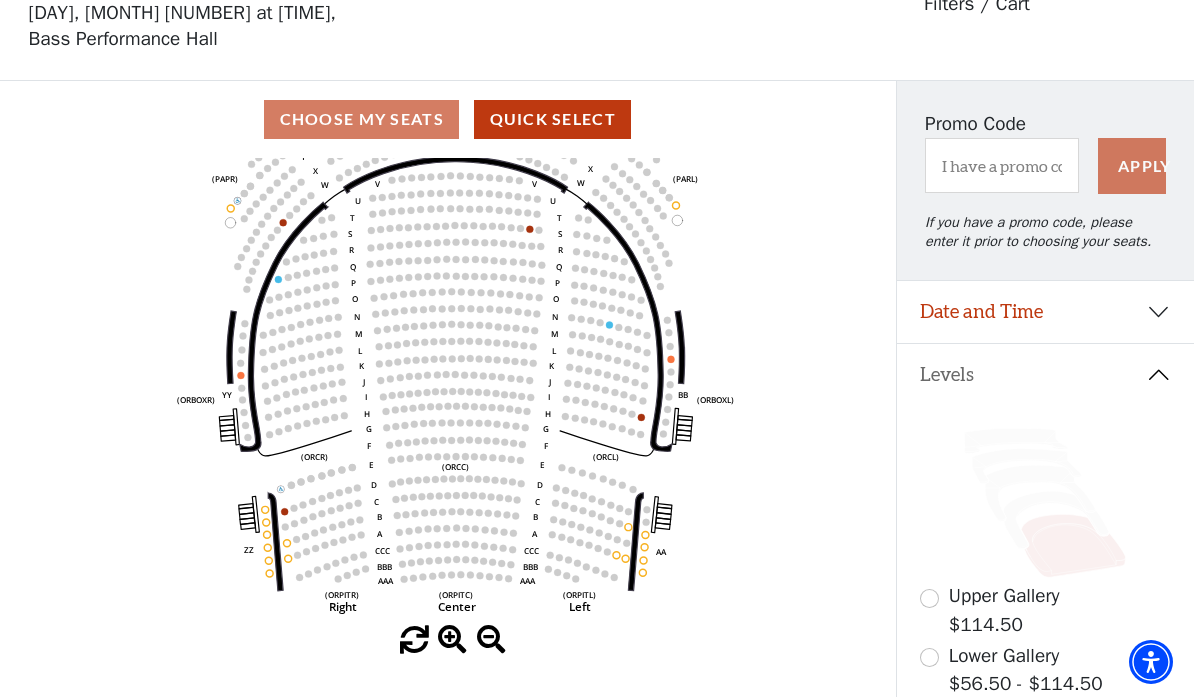 scroll, scrollTop: 93, scrollLeft: 0, axis: vertical 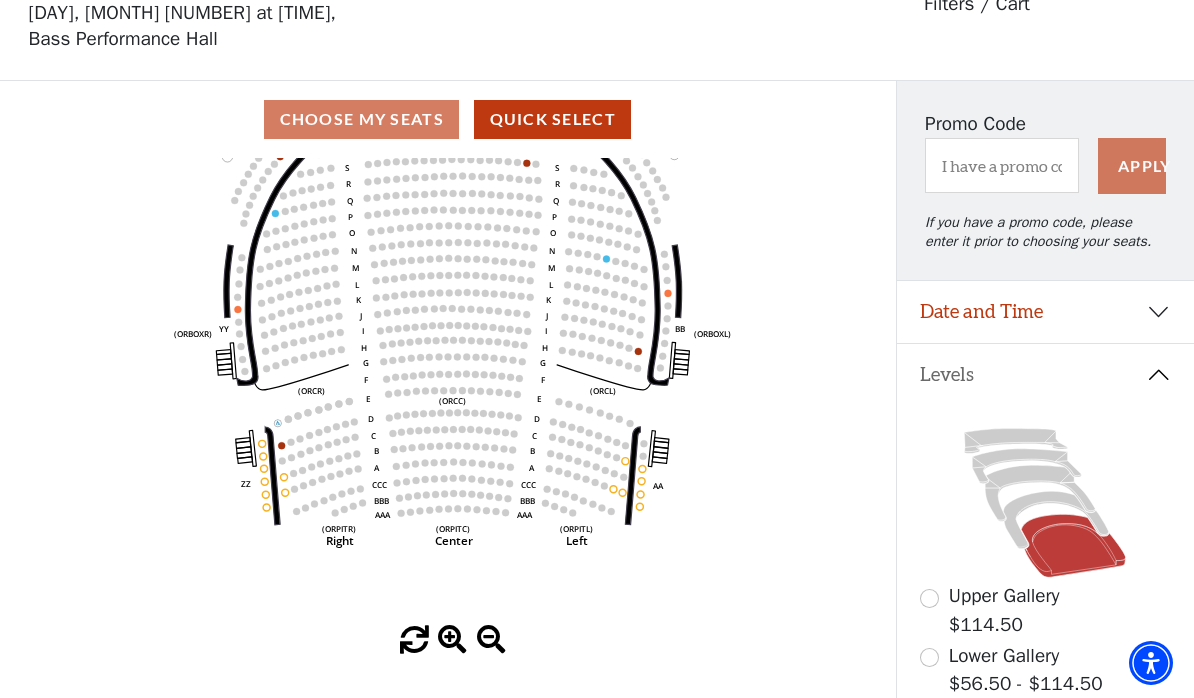 click 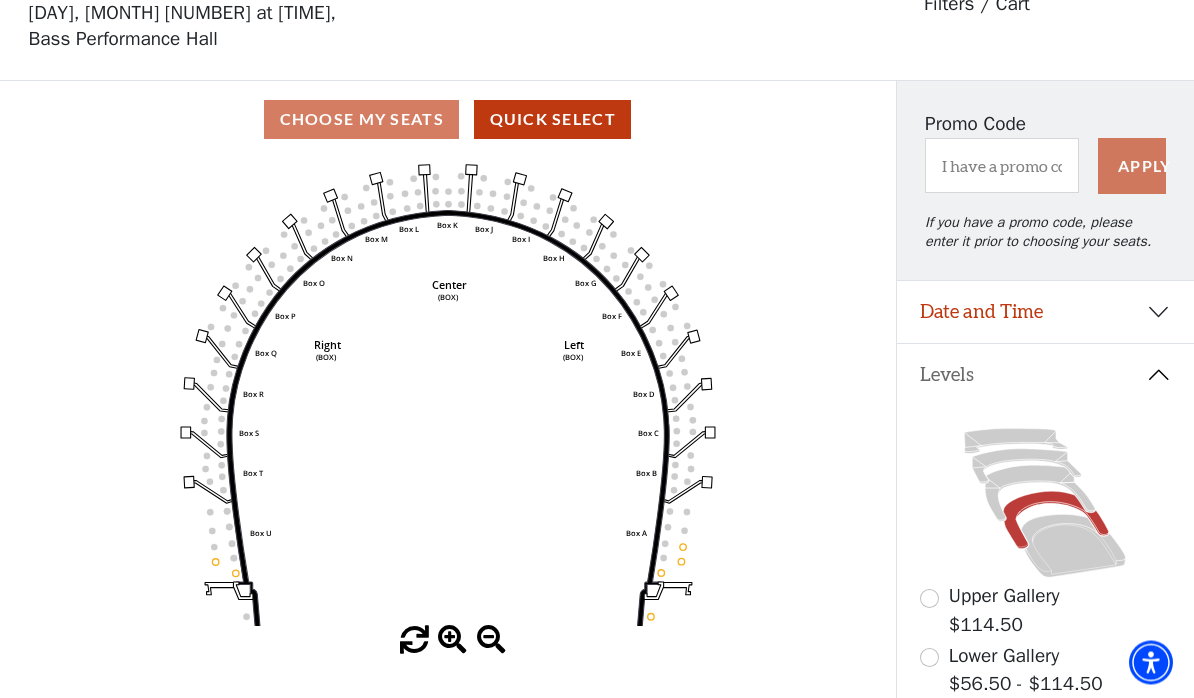 scroll, scrollTop: 93, scrollLeft: 0, axis: vertical 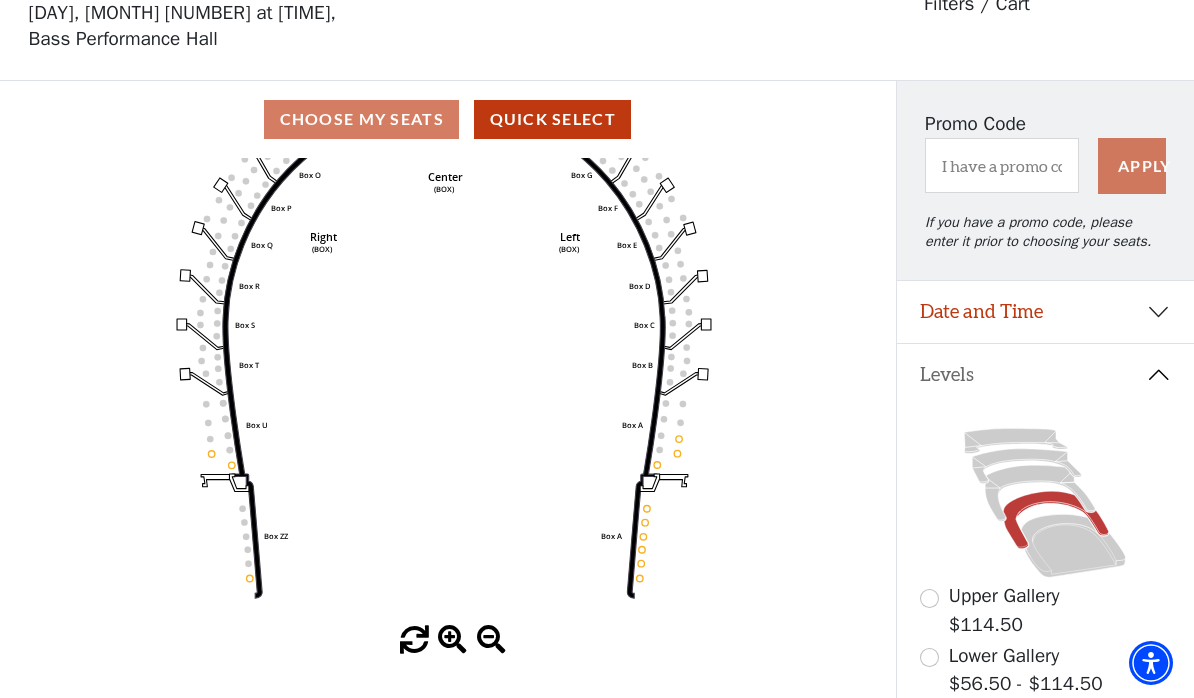 click 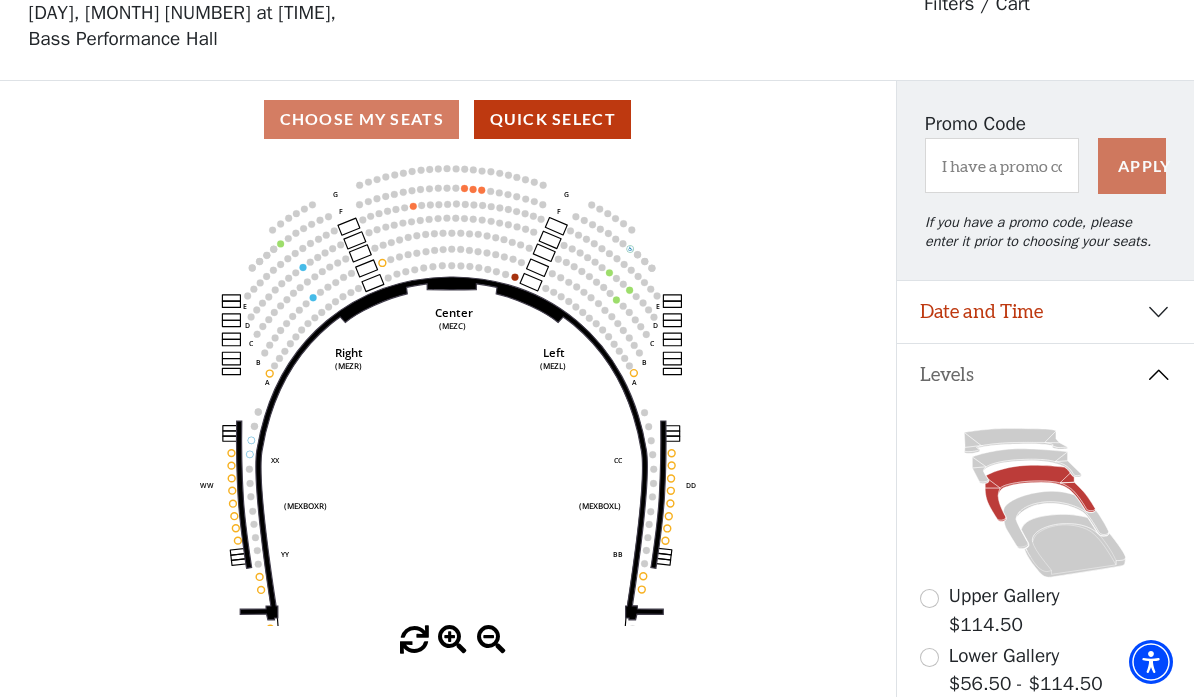 scroll, scrollTop: 93, scrollLeft: 0, axis: vertical 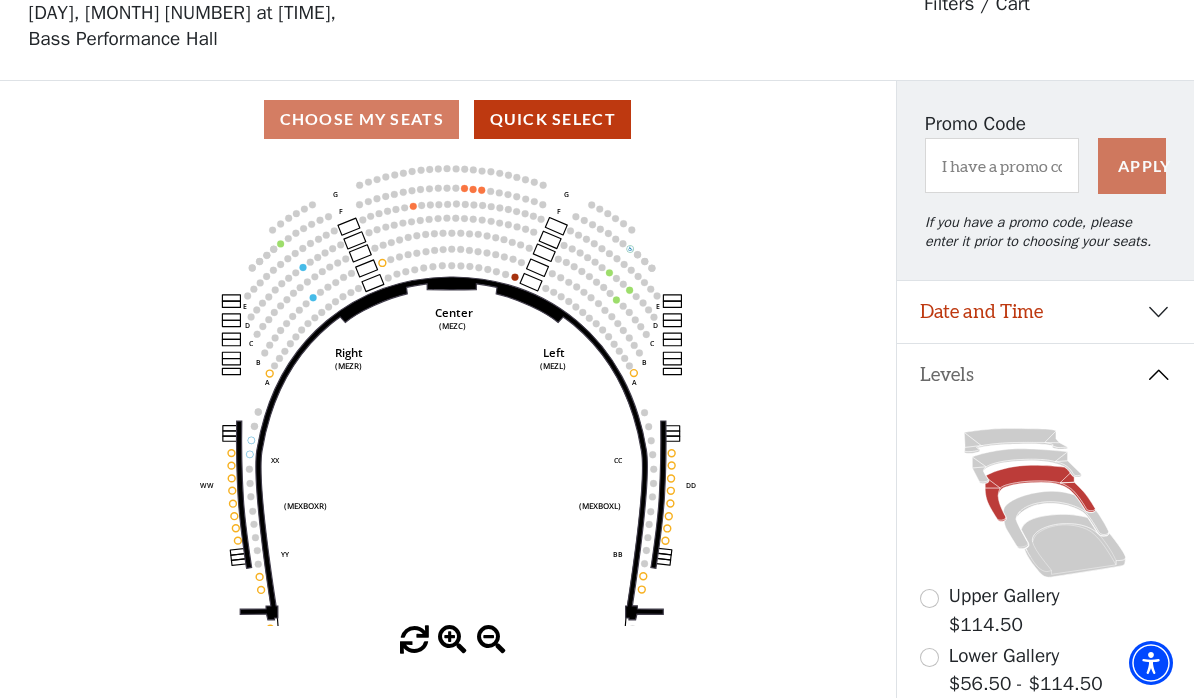 click 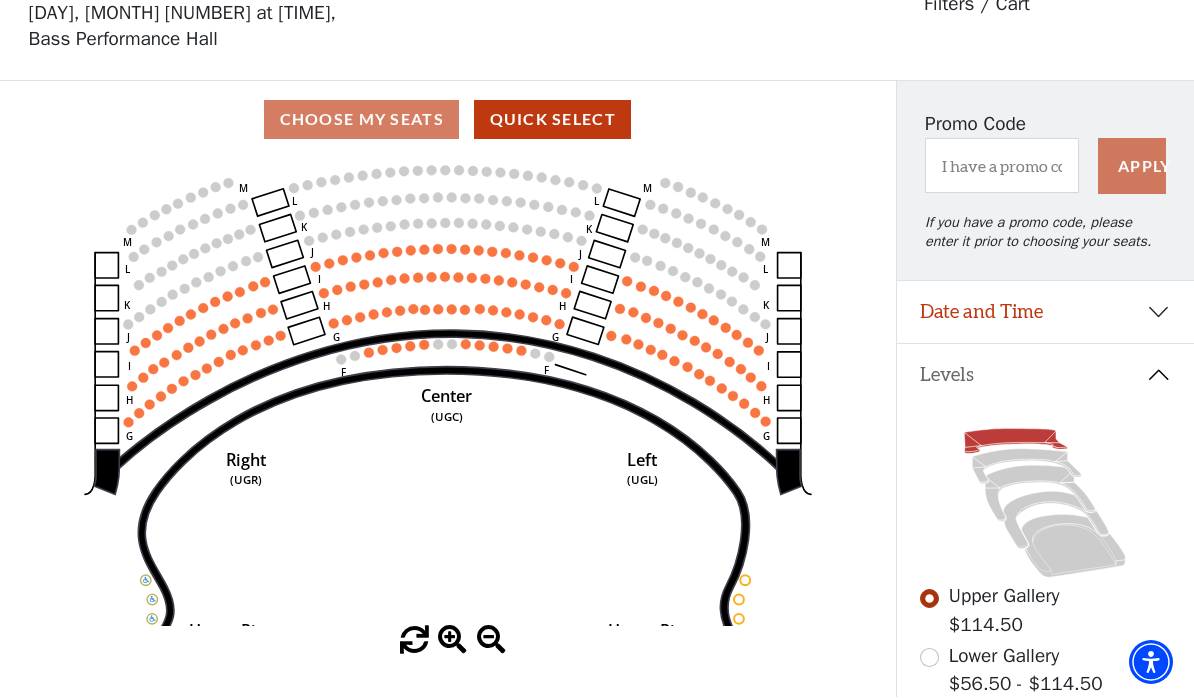 scroll, scrollTop: 93, scrollLeft: 0, axis: vertical 